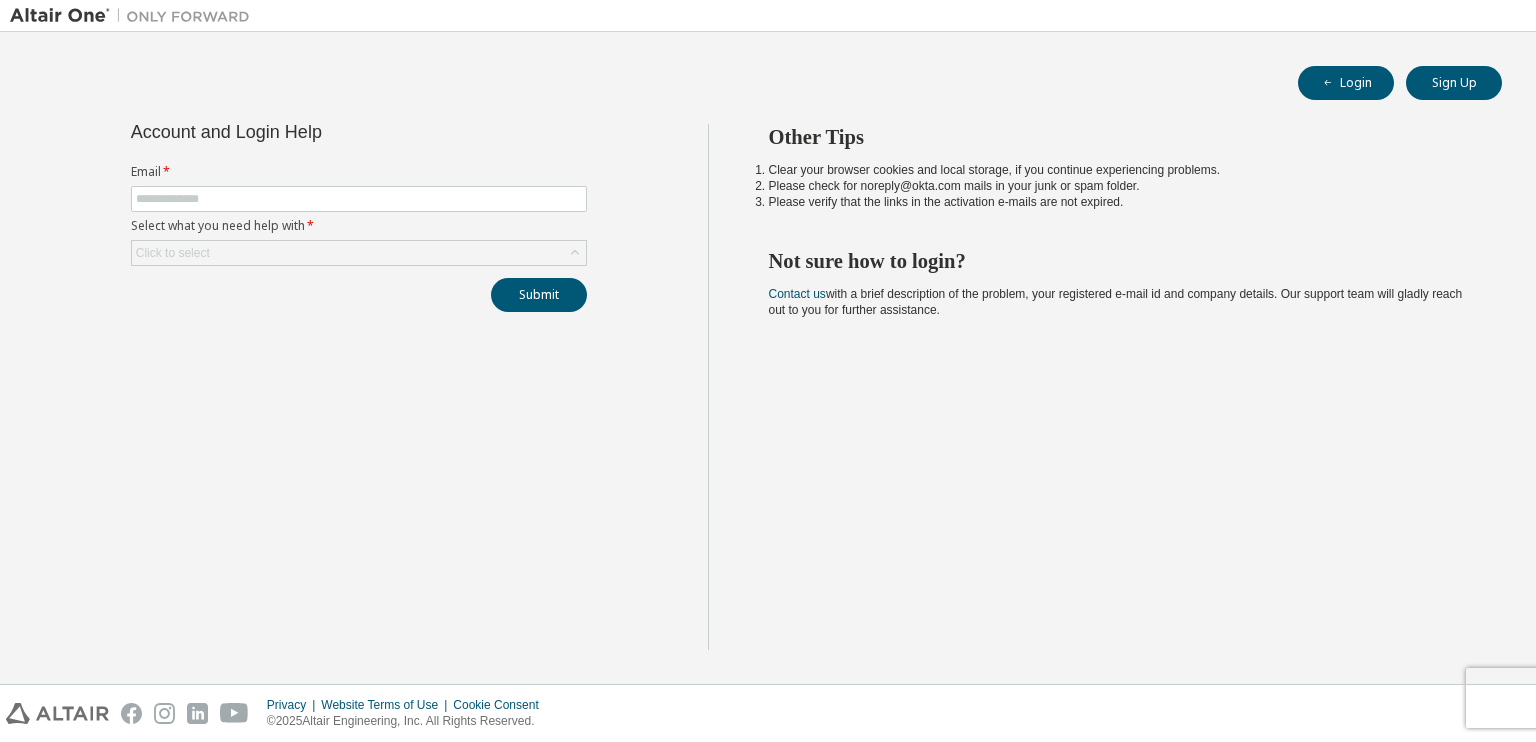 scroll, scrollTop: 0, scrollLeft: 0, axis: both 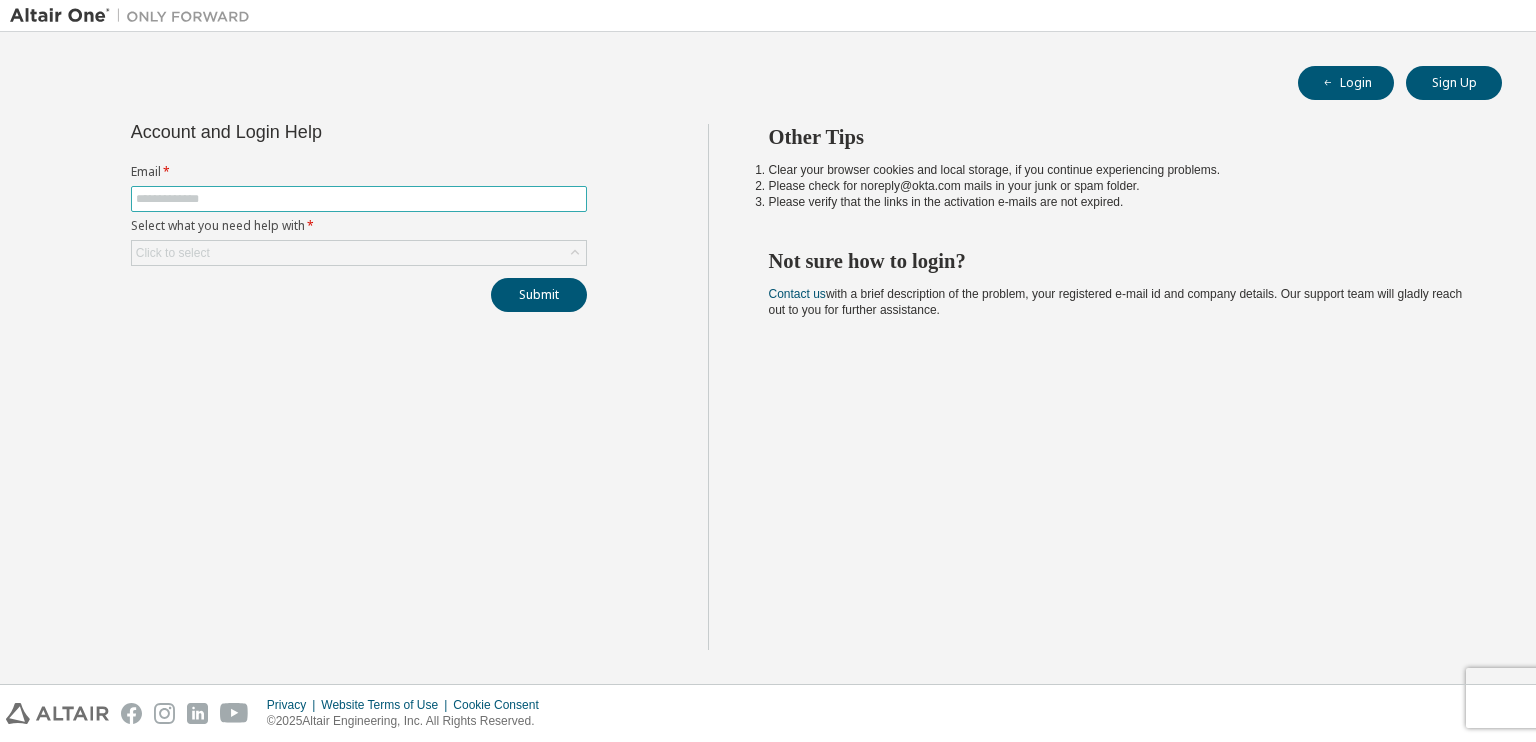 click at bounding box center [359, 199] 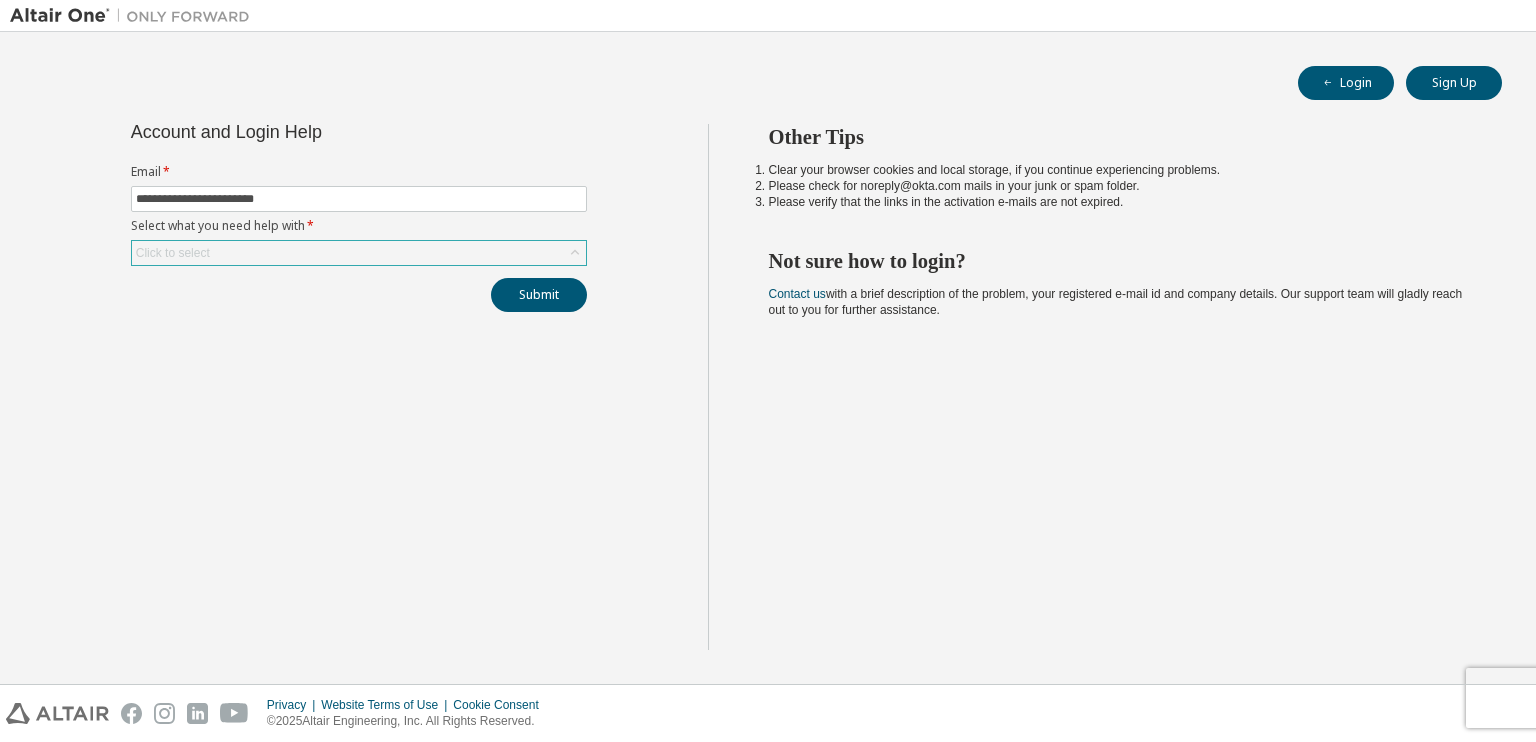 click on "Click to select" at bounding box center (359, 253) 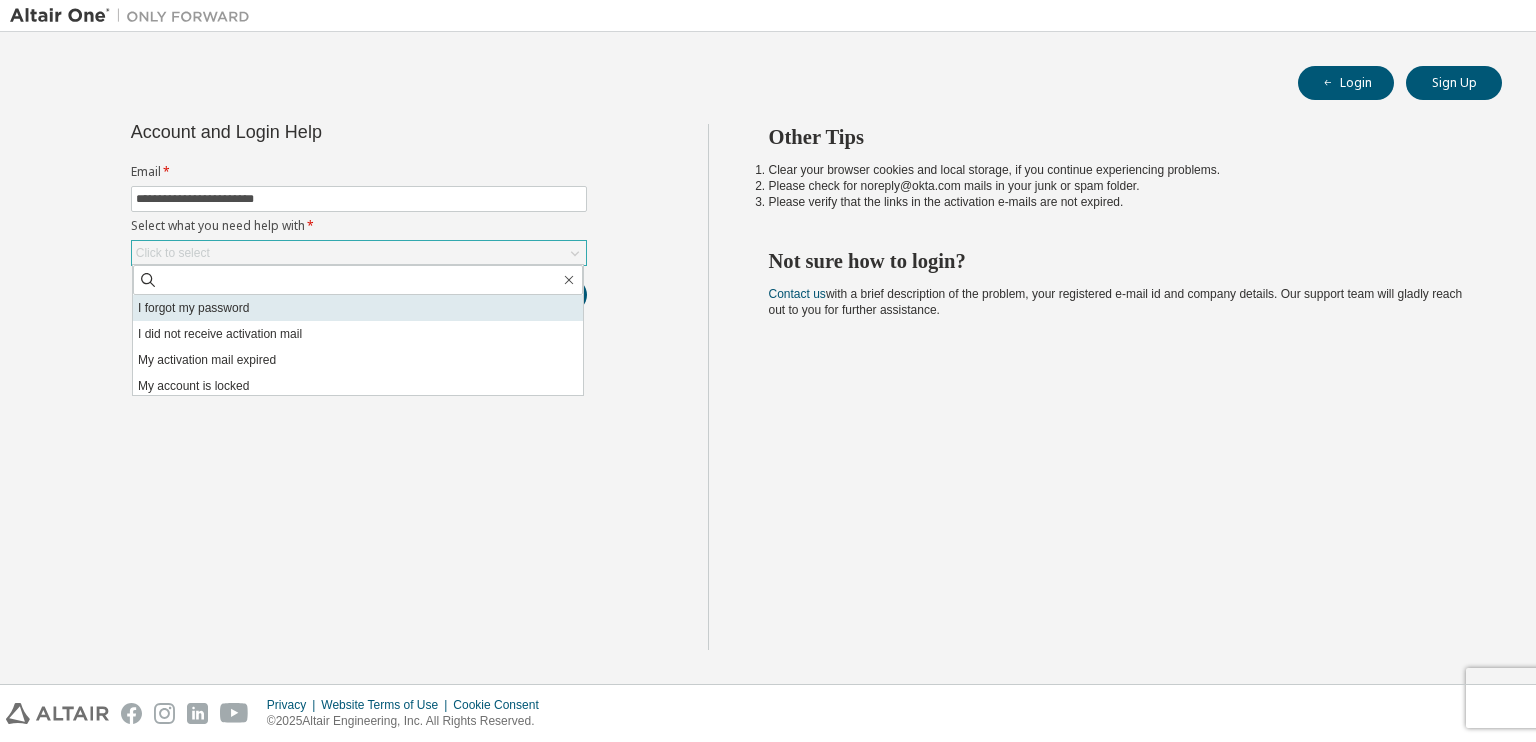 click on "I forgot my password" at bounding box center [358, 308] 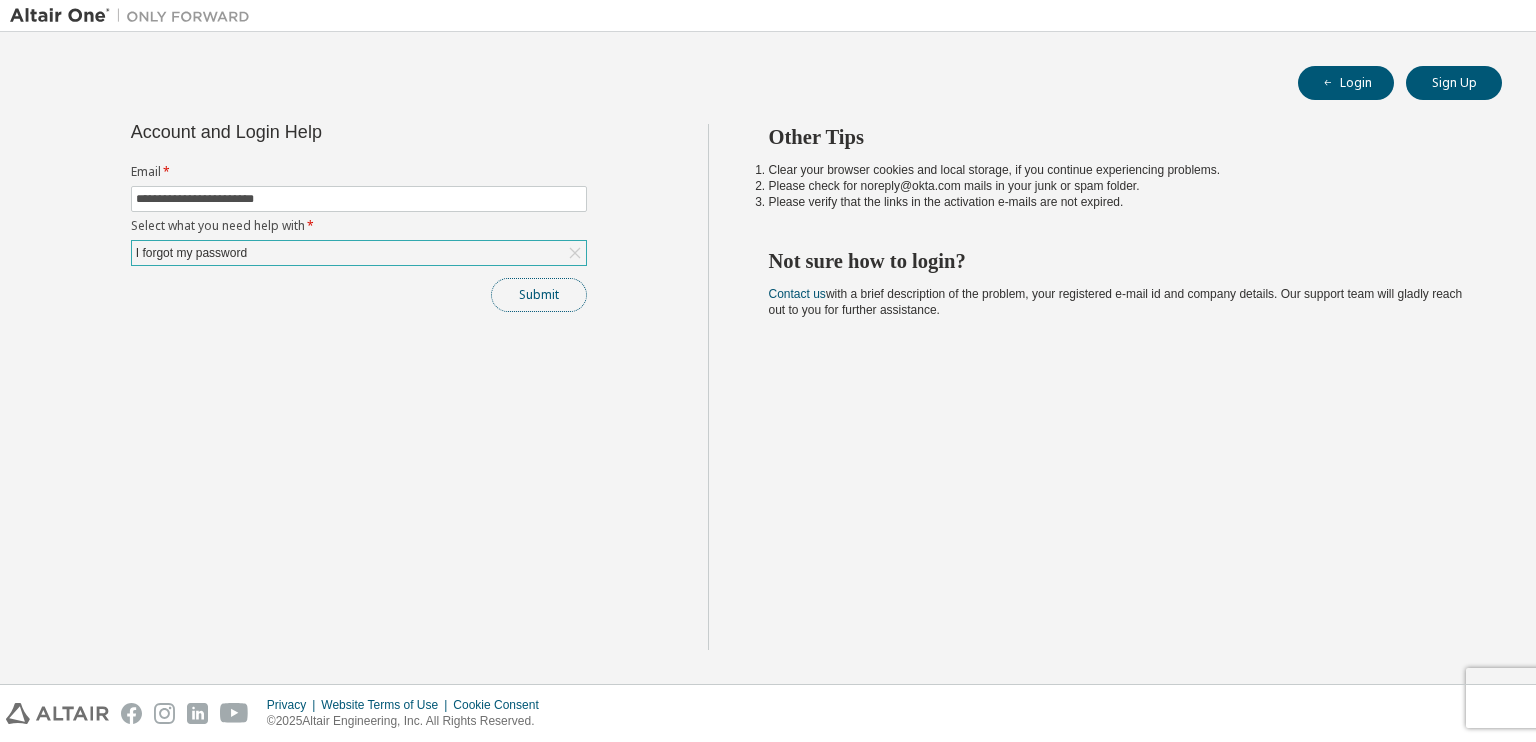 click on "Submit" at bounding box center (539, 295) 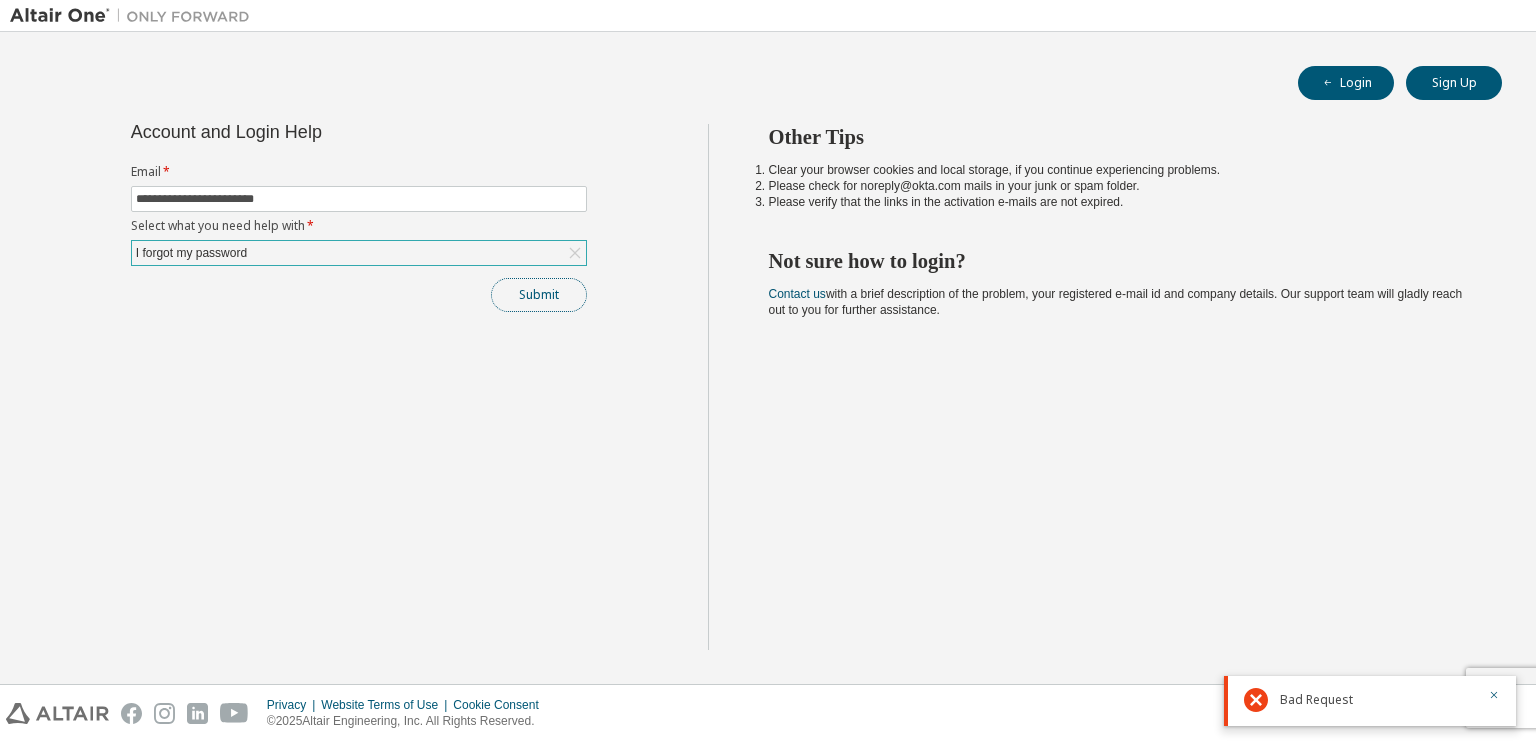 click on "Submit" at bounding box center (539, 295) 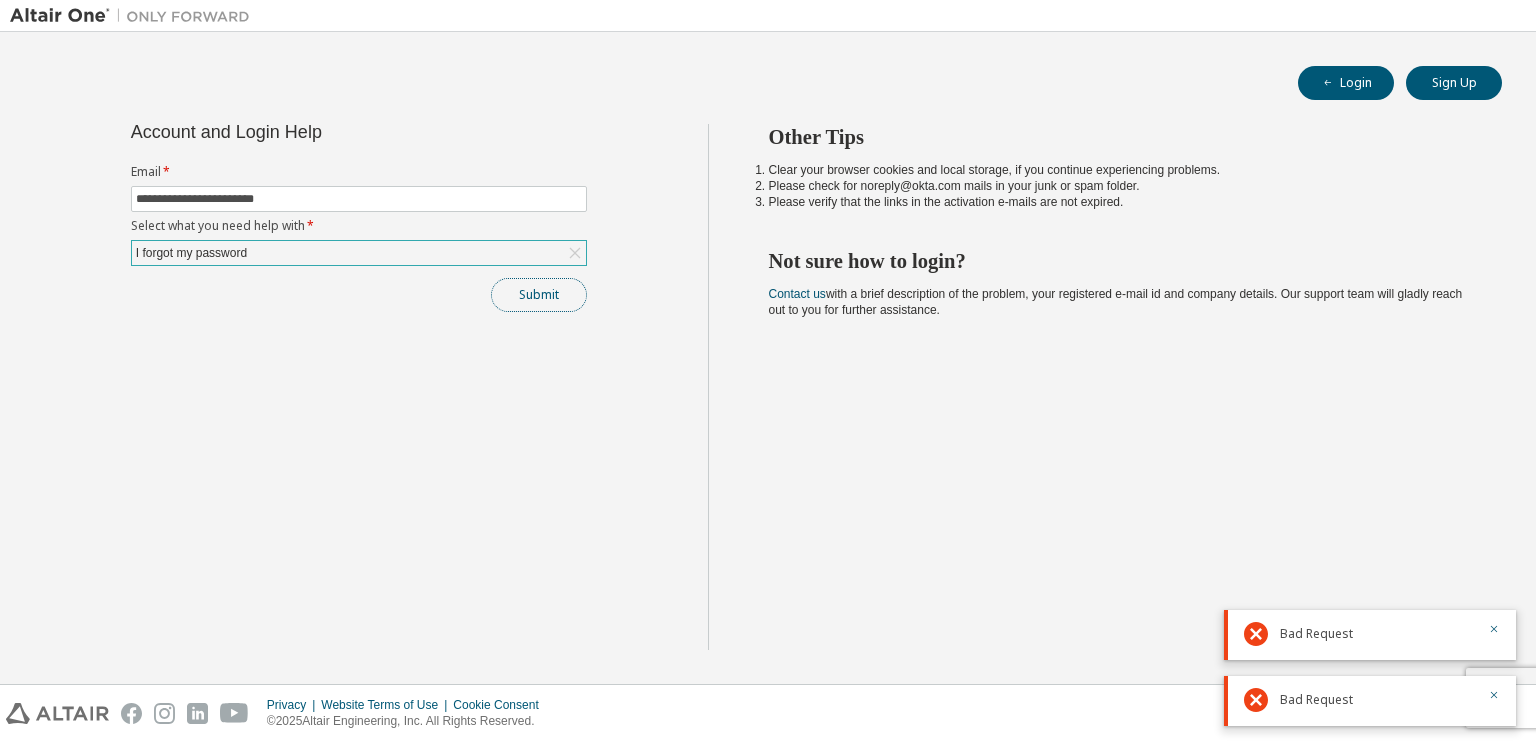 click on "Submit" at bounding box center (539, 295) 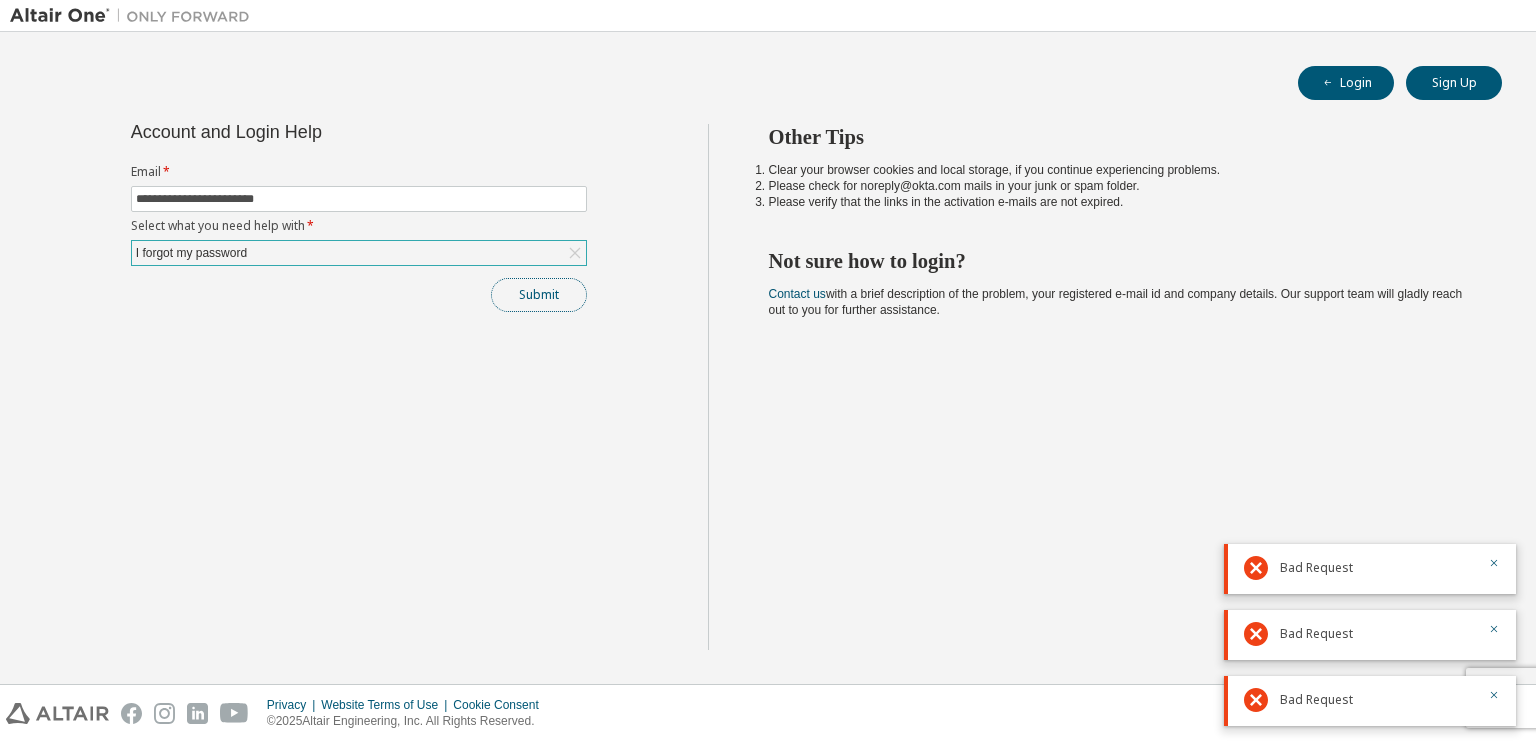 click on "Submit" at bounding box center [539, 295] 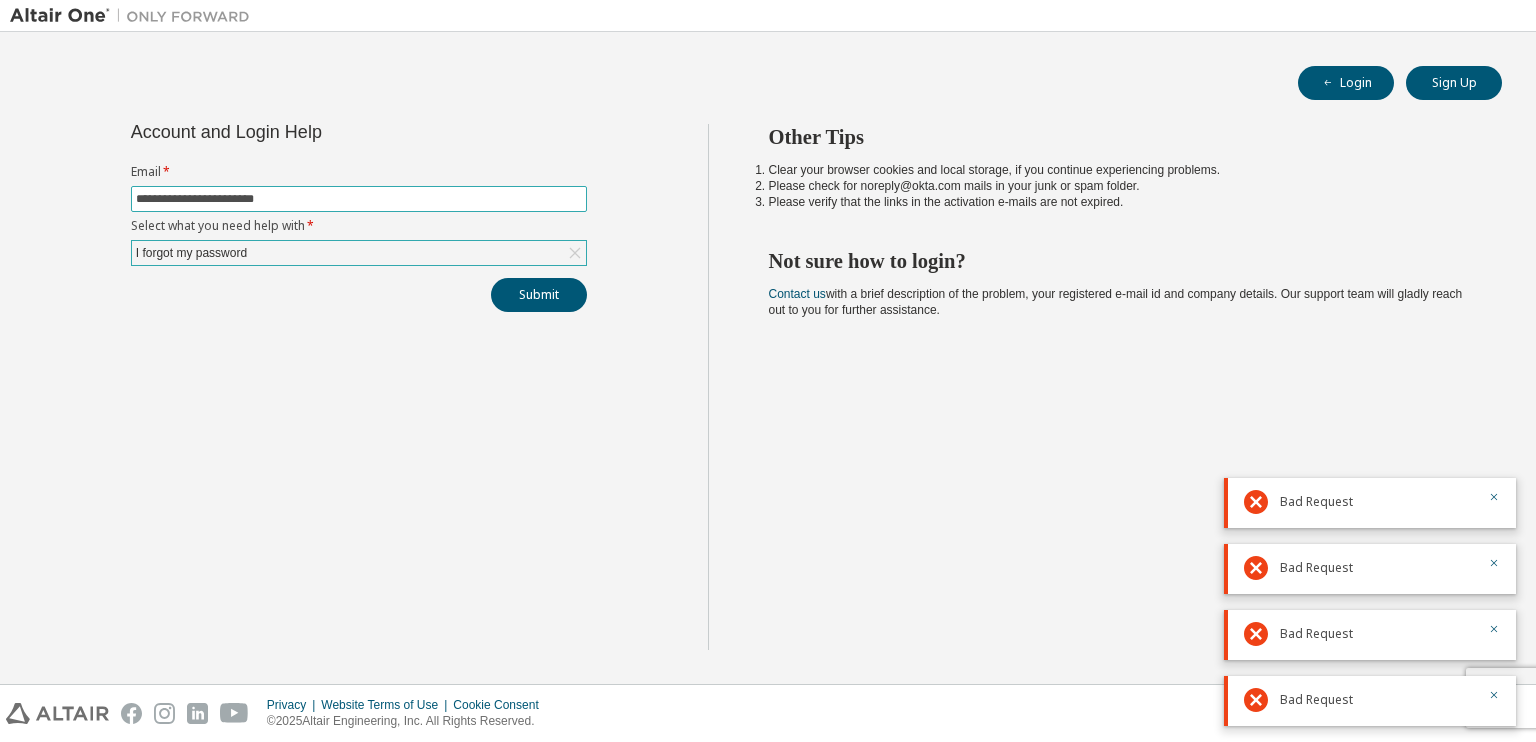 click on "**********" at bounding box center [359, 199] 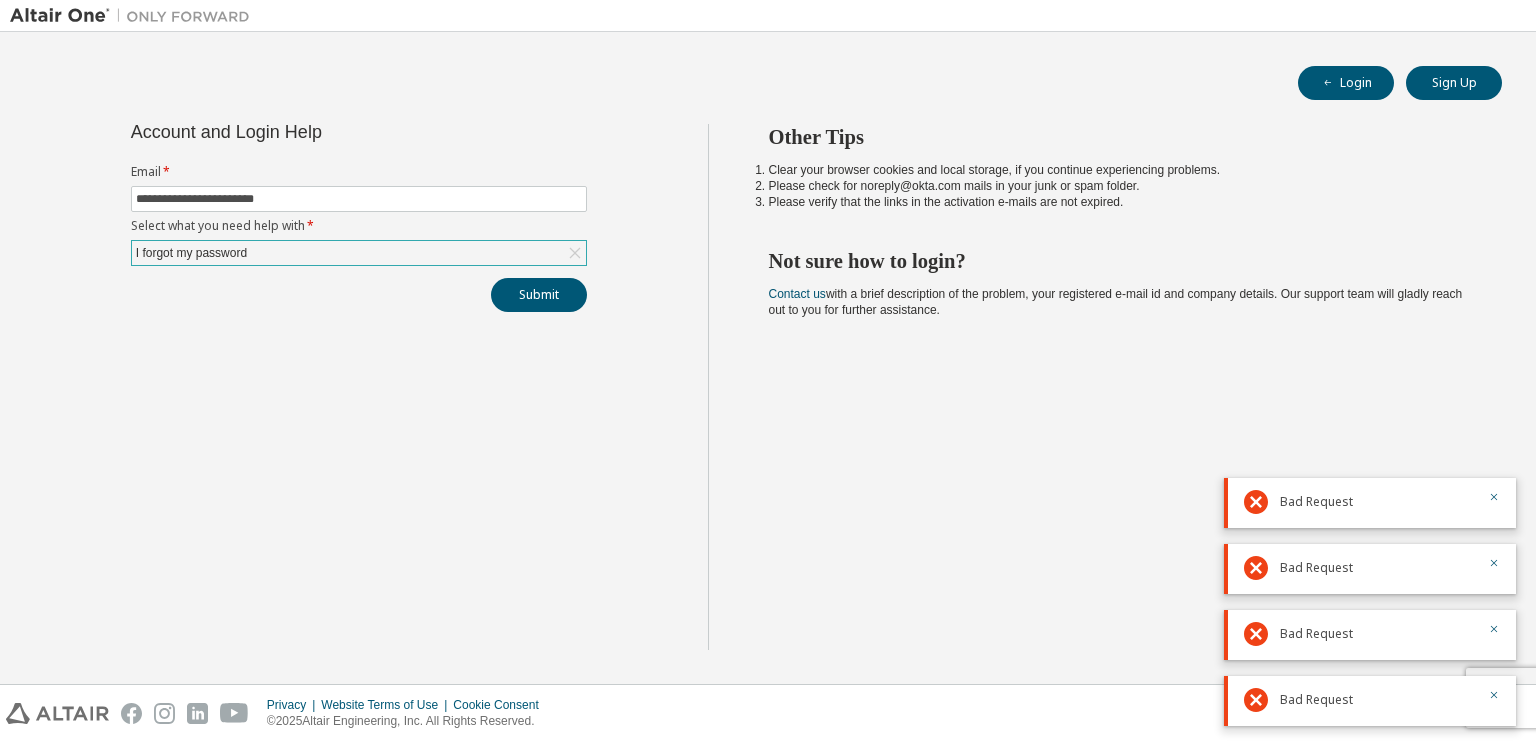 click on "**********" at bounding box center (359, 215) 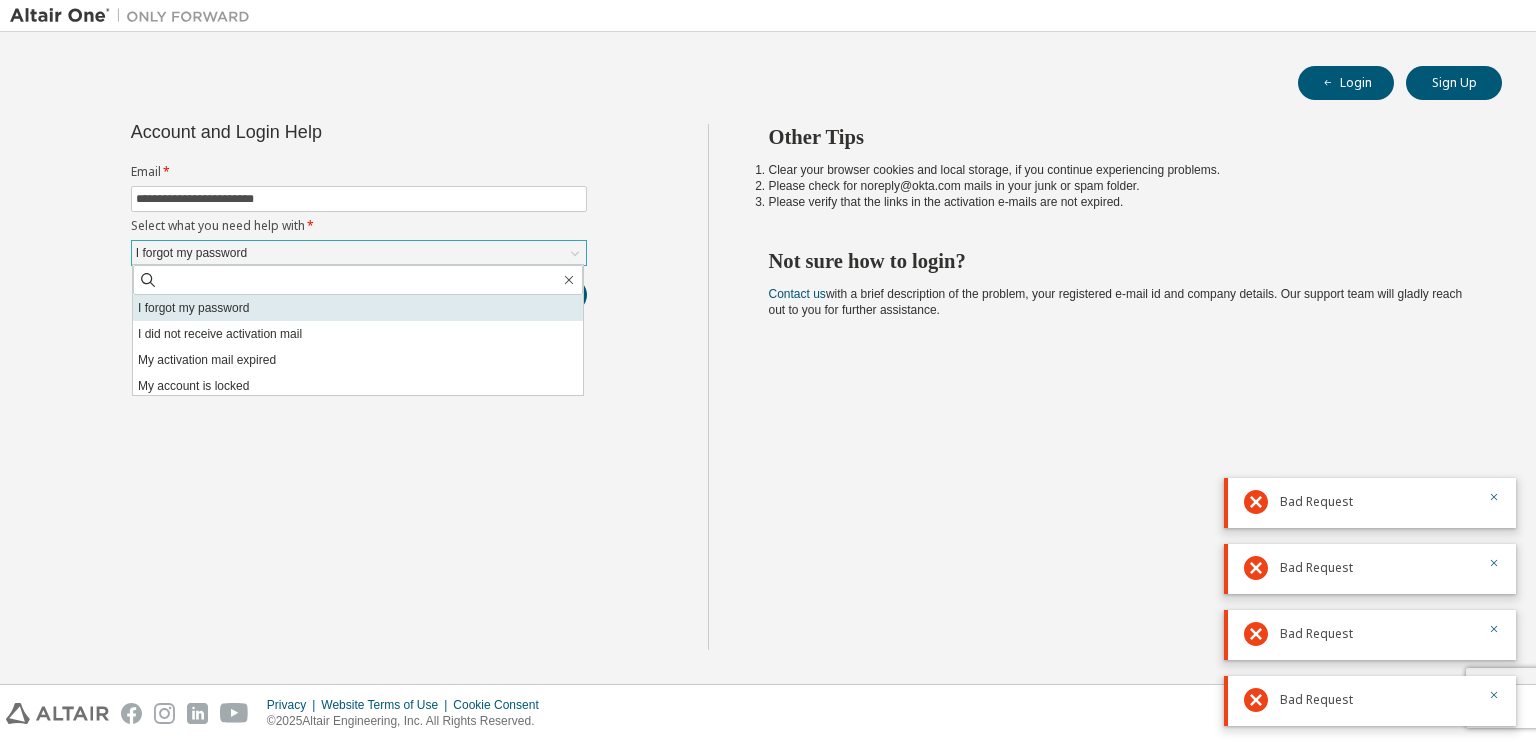 click on "I forgot my password" at bounding box center (358, 308) 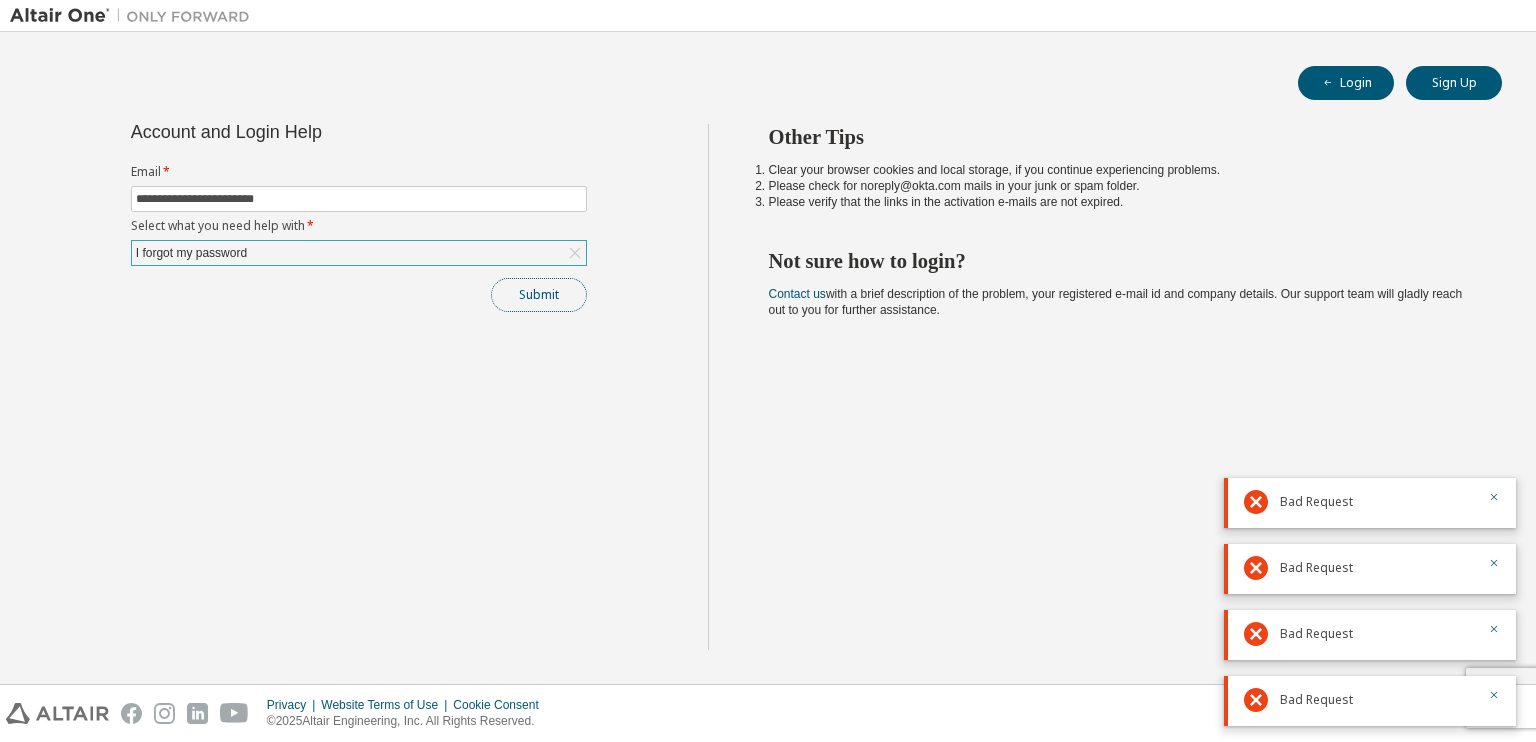 click on "Submit" at bounding box center (539, 295) 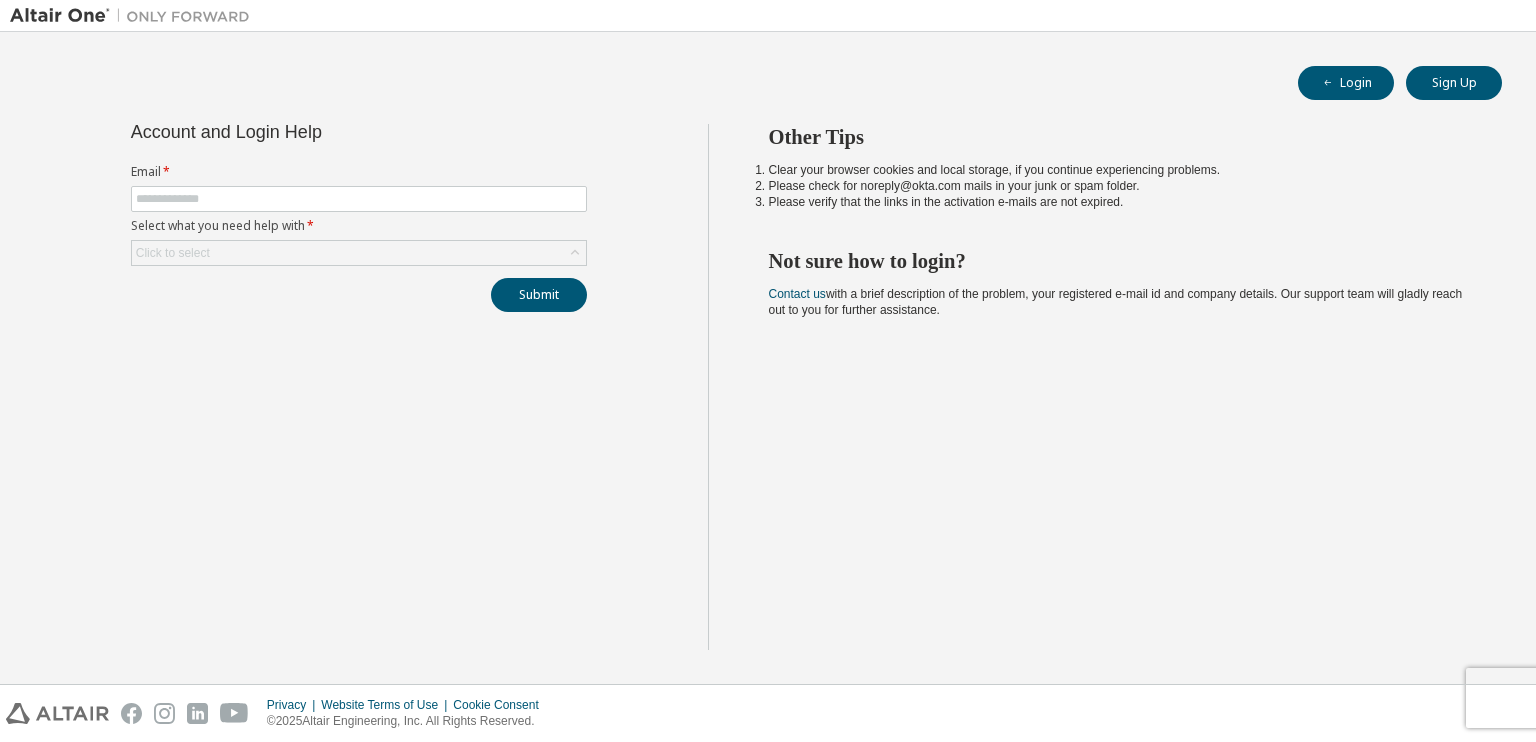 scroll, scrollTop: 0, scrollLeft: 0, axis: both 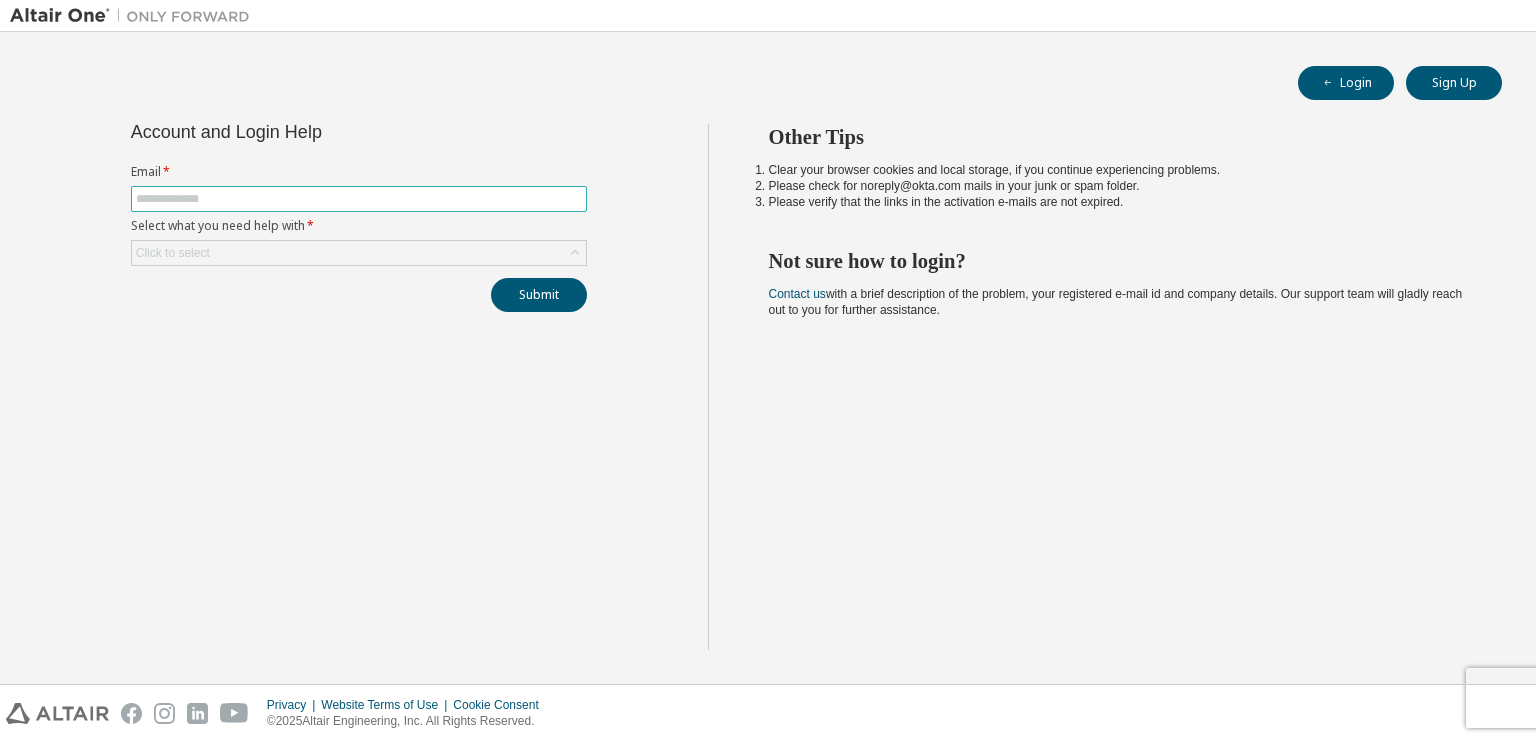 click at bounding box center (359, 199) 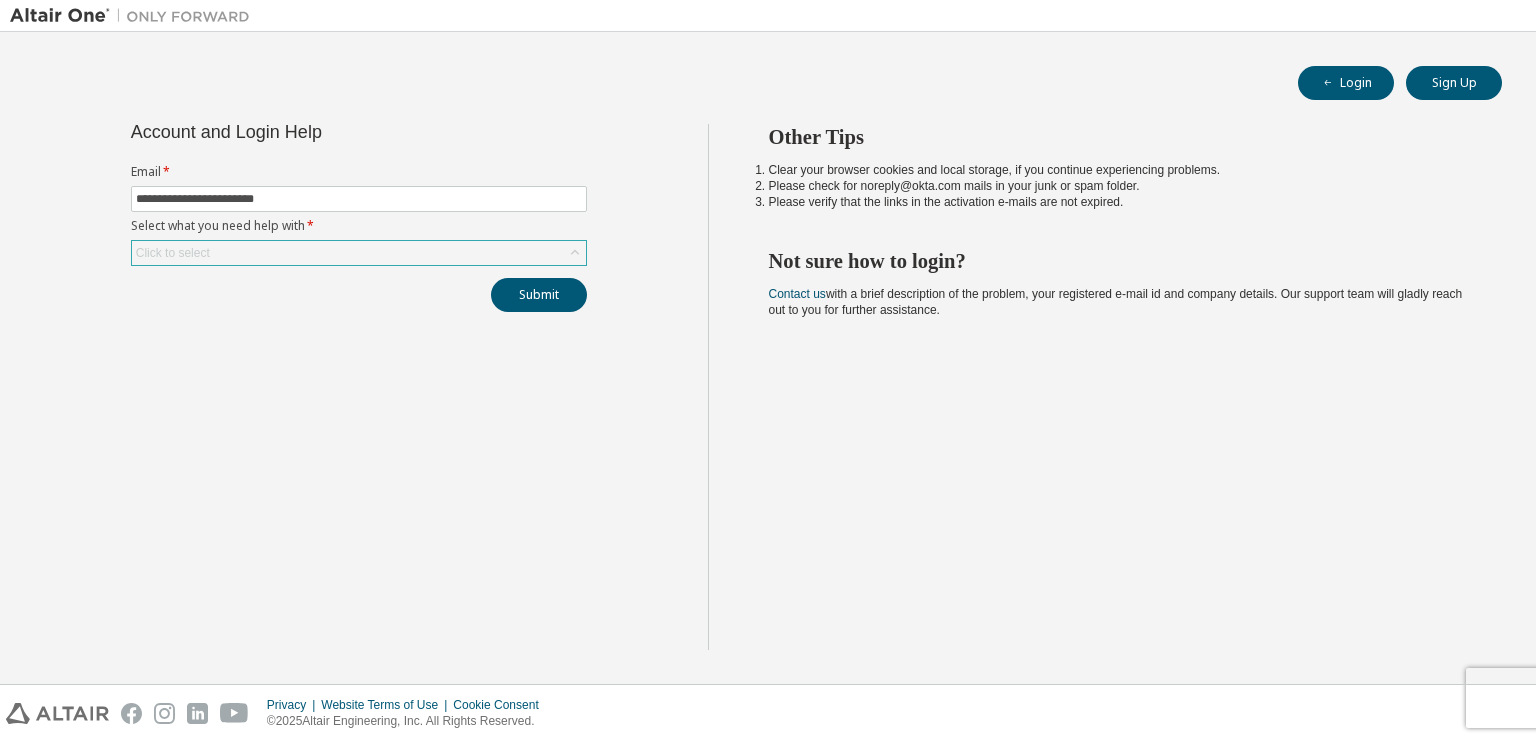 click on "Click to select" at bounding box center (359, 253) 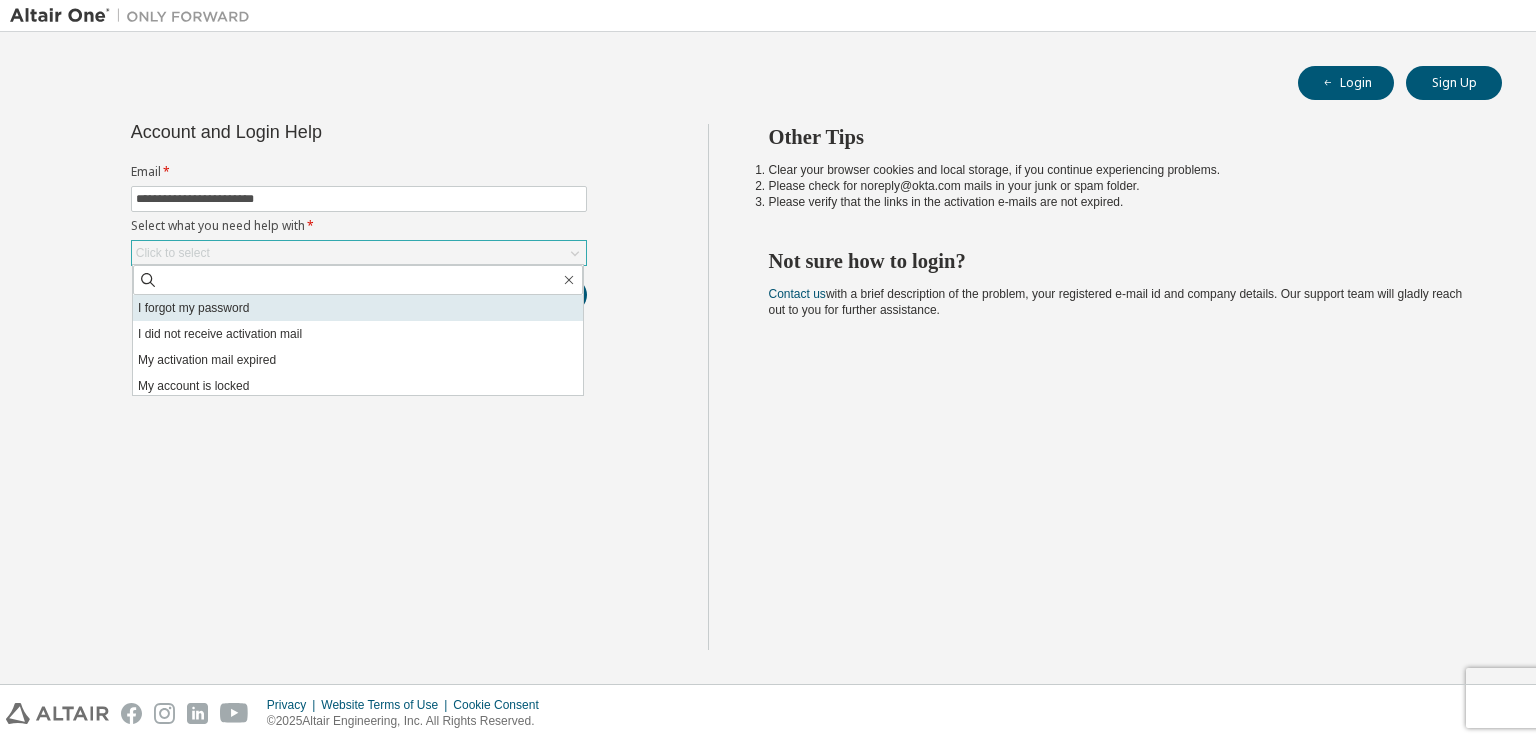 click on "I forgot my password" at bounding box center [358, 308] 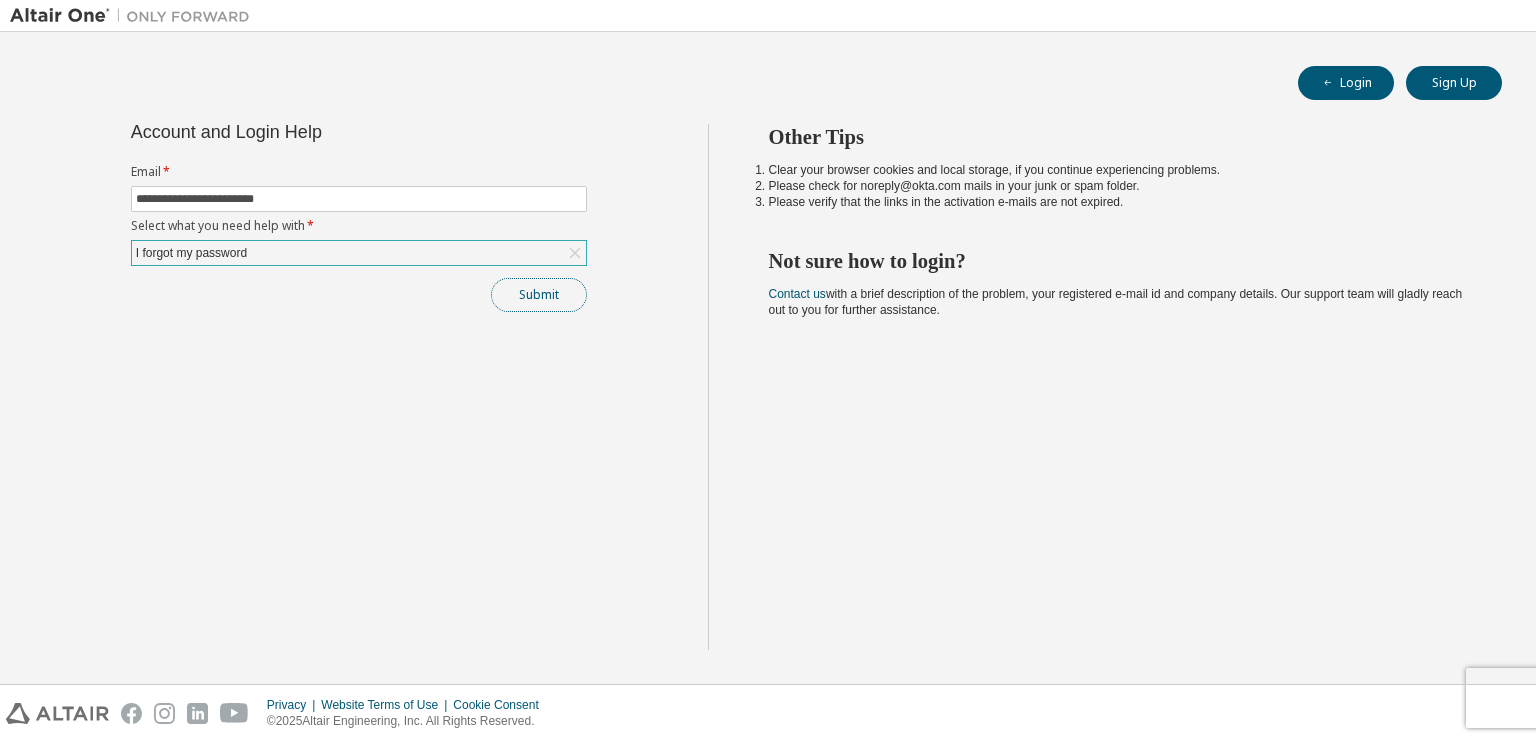 click on "Submit" at bounding box center [539, 295] 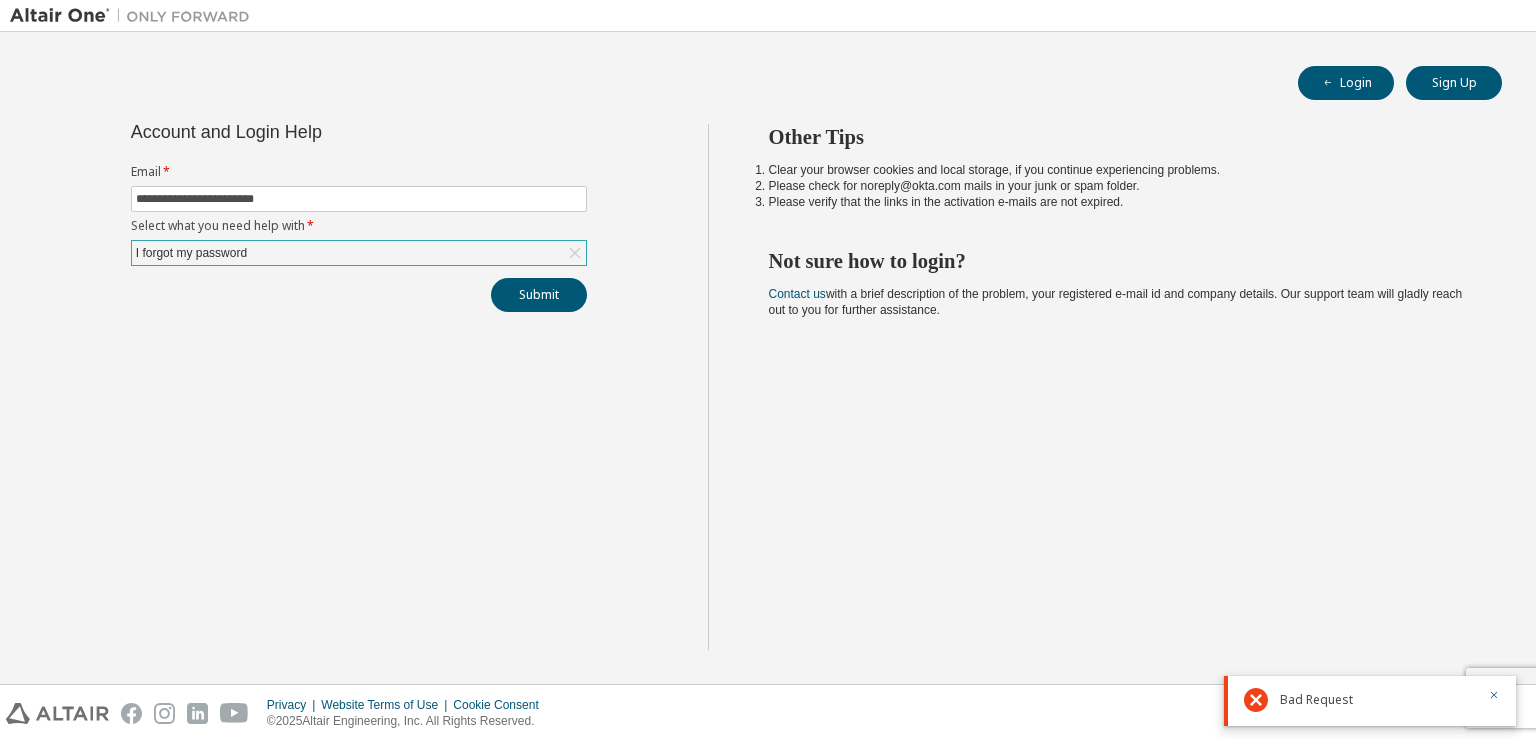 click 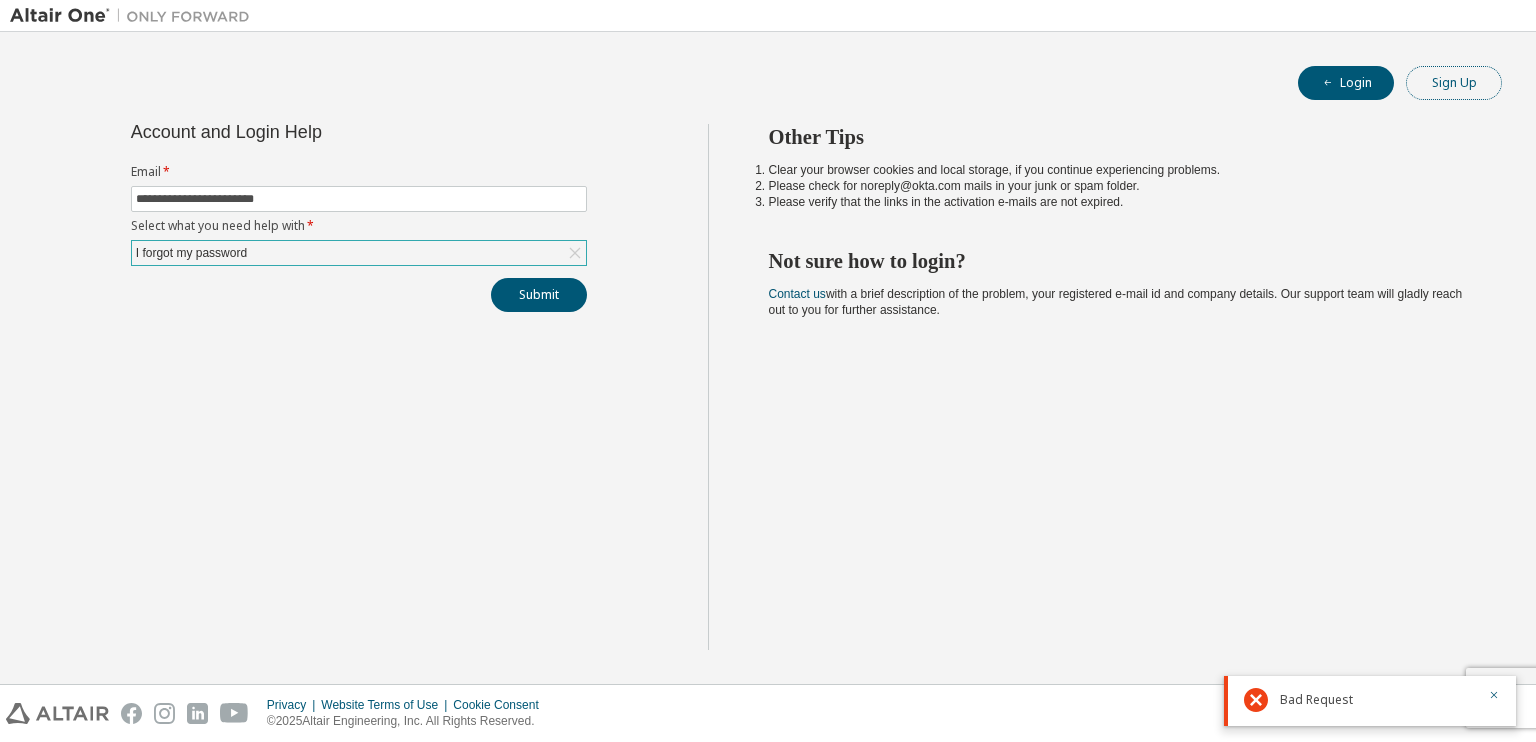 click on "Sign Up" at bounding box center (1454, 83) 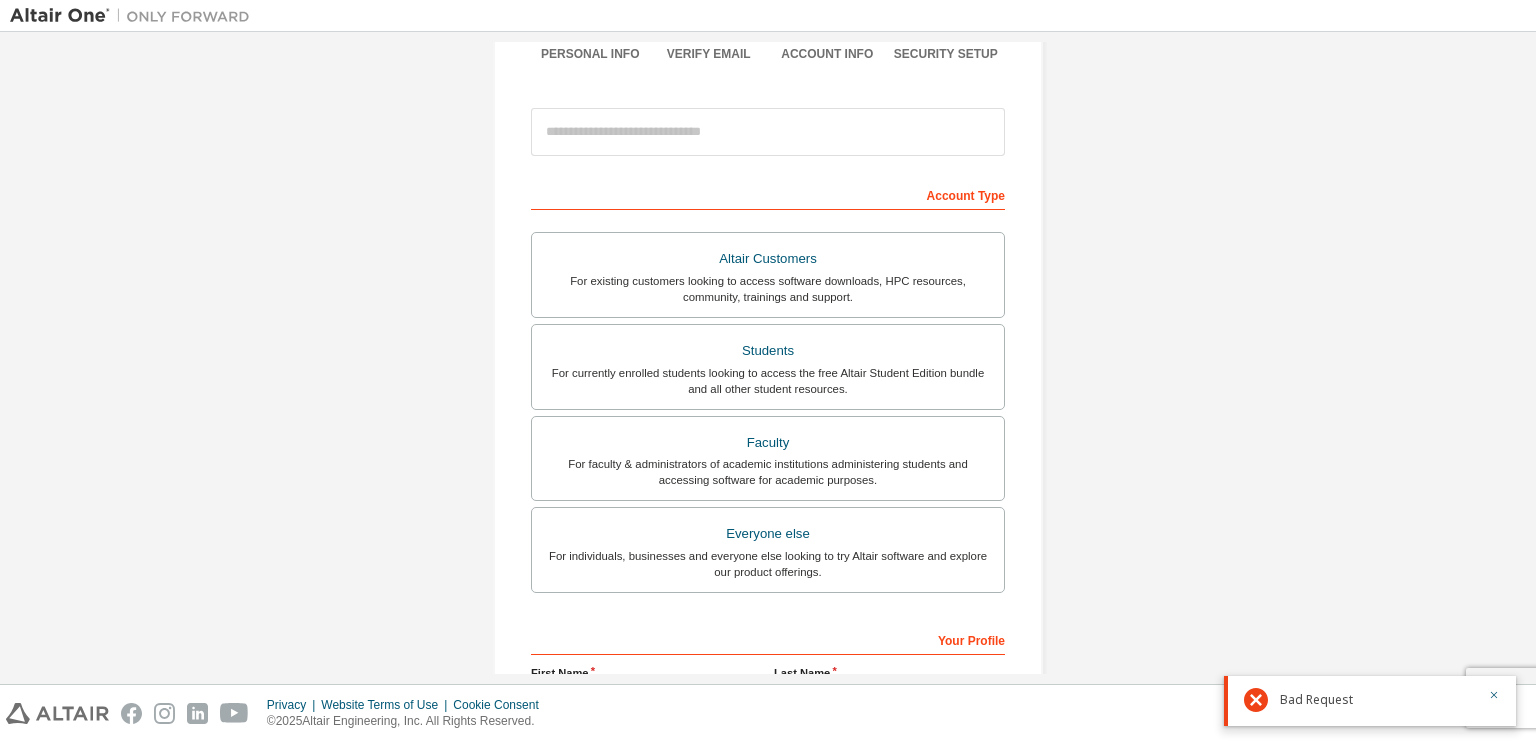 scroll, scrollTop: 183, scrollLeft: 0, axis: vertical 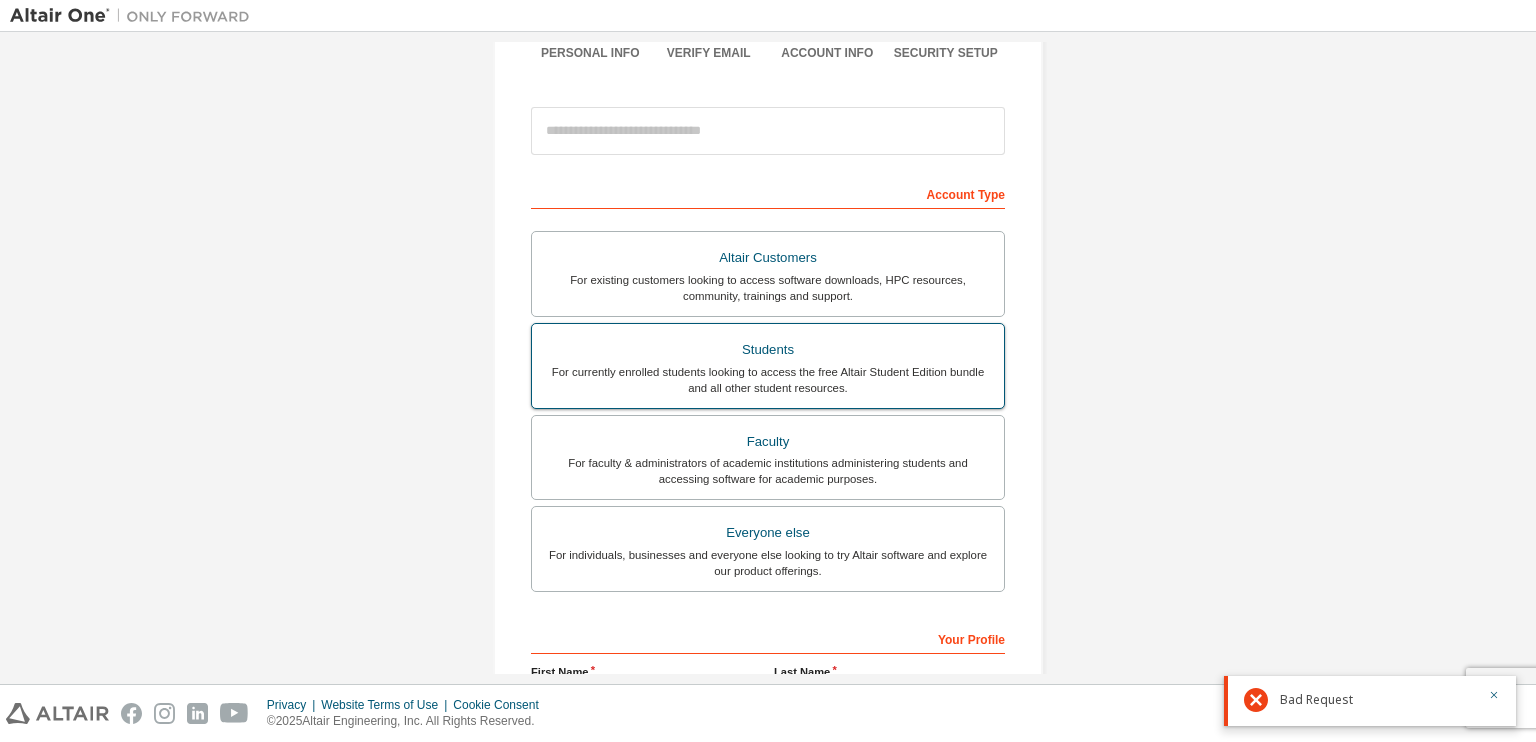 click on "Students" at bounding box center (768, 350) 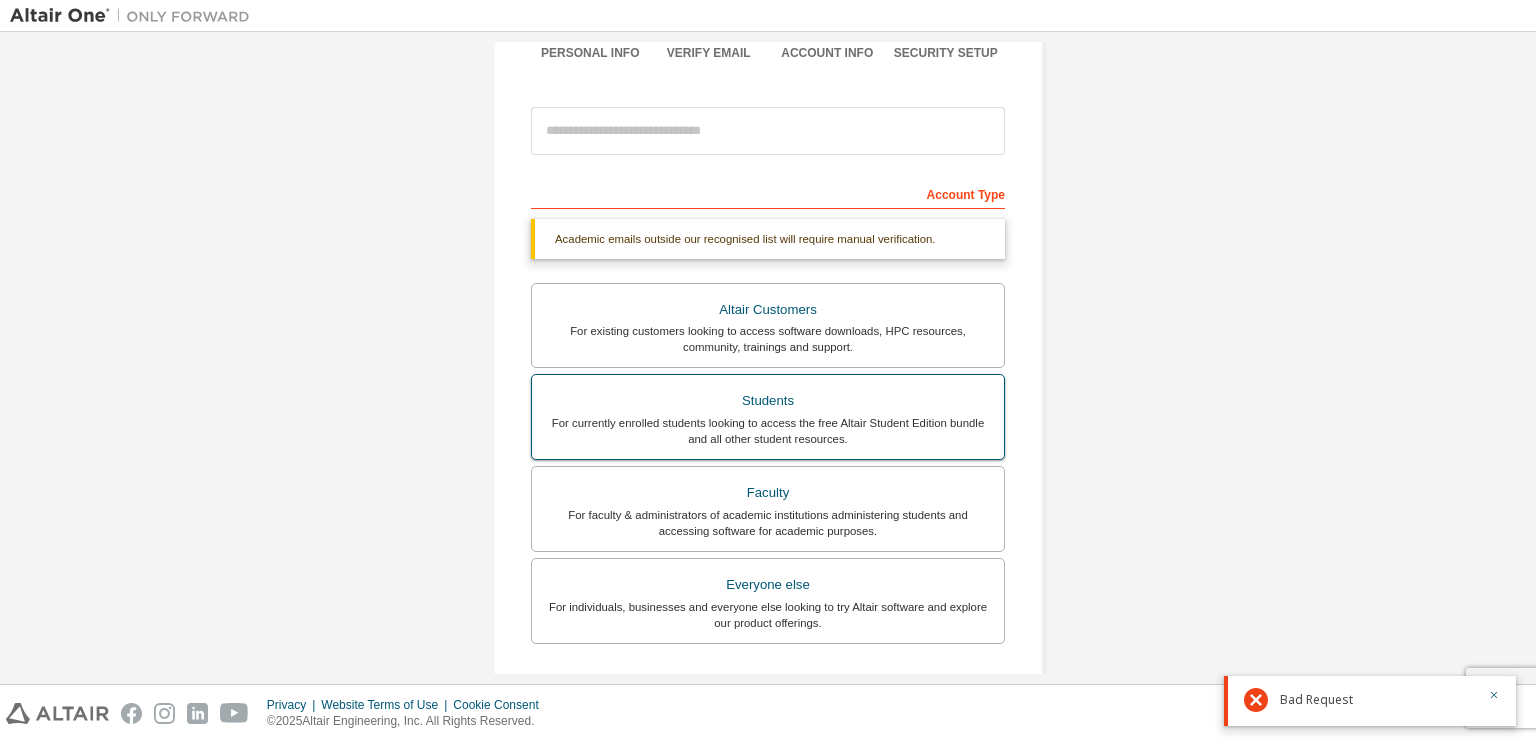 click on "Students" at bounding box center (768, 401) 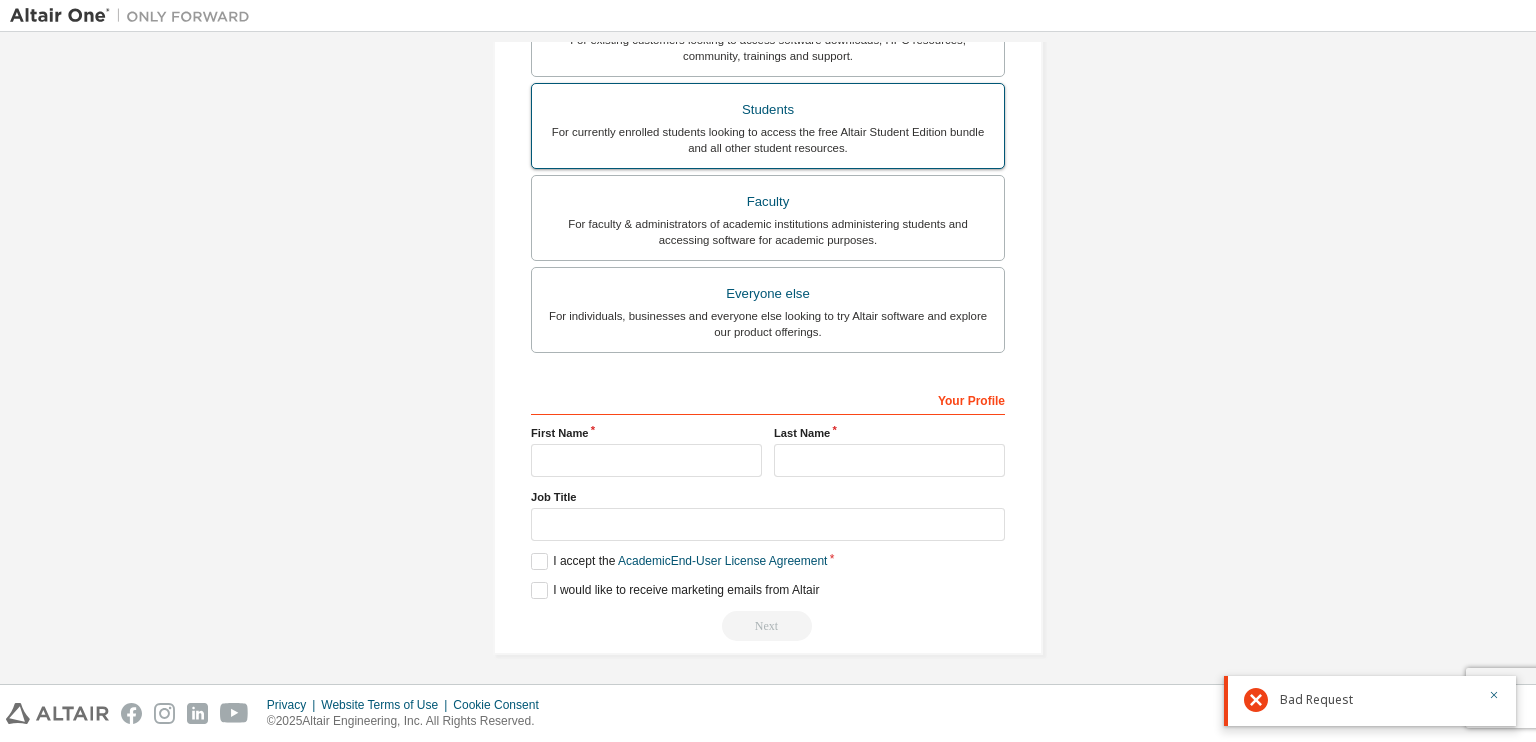 scroll, scrollTop: 0, scrollLeft: 0, axis: both 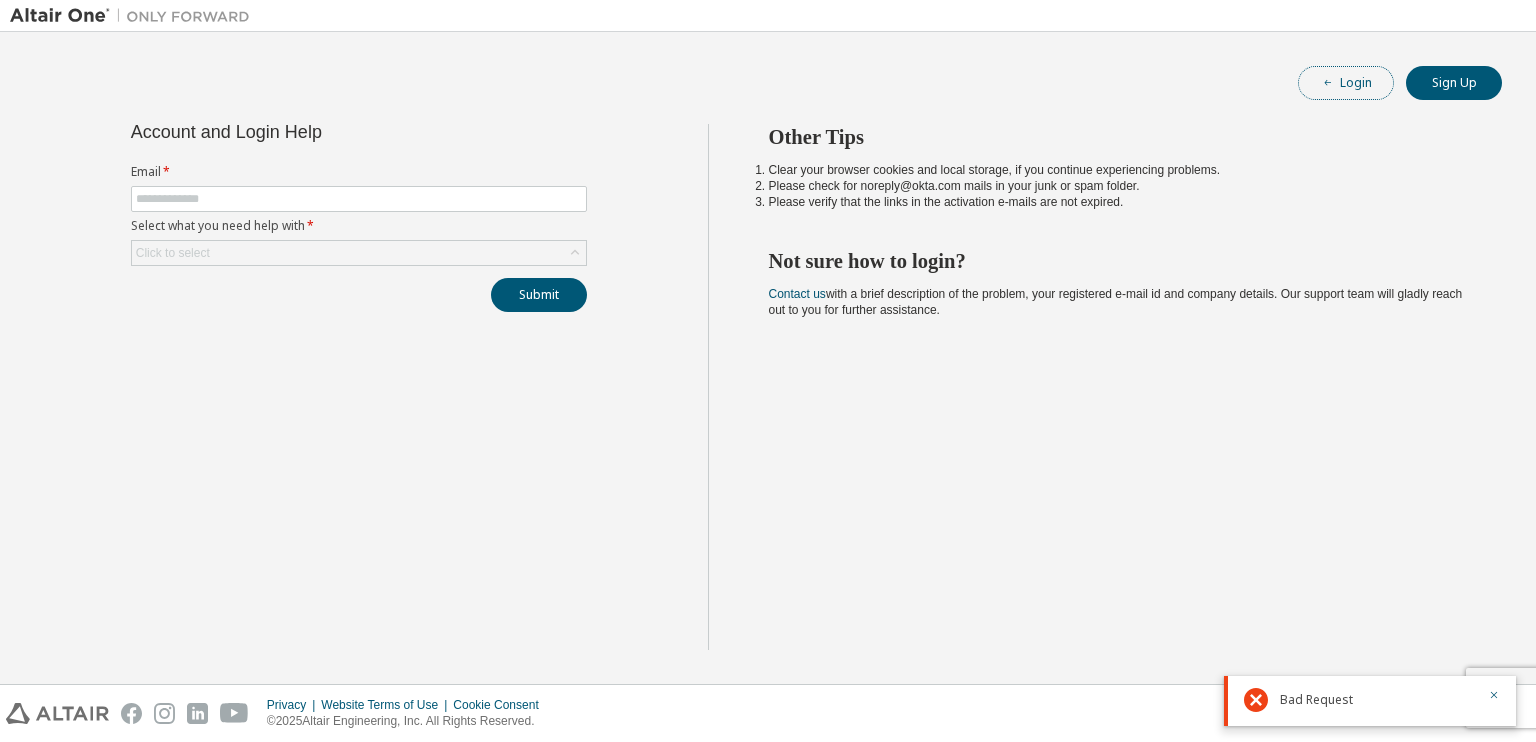 click at bounding box center [1328, 83] 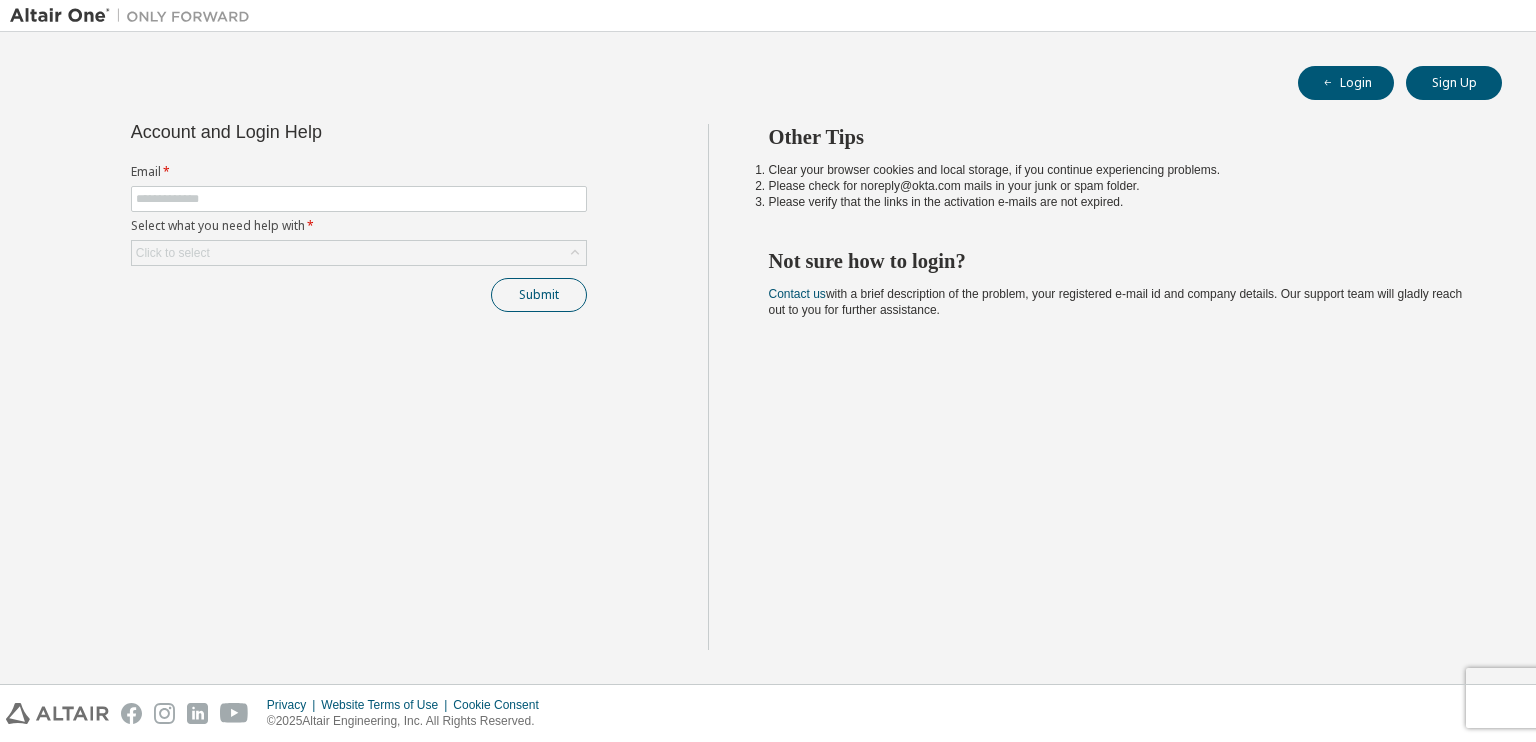 scroll, scrollTop: 0, scrollLeft: 0, axis: both 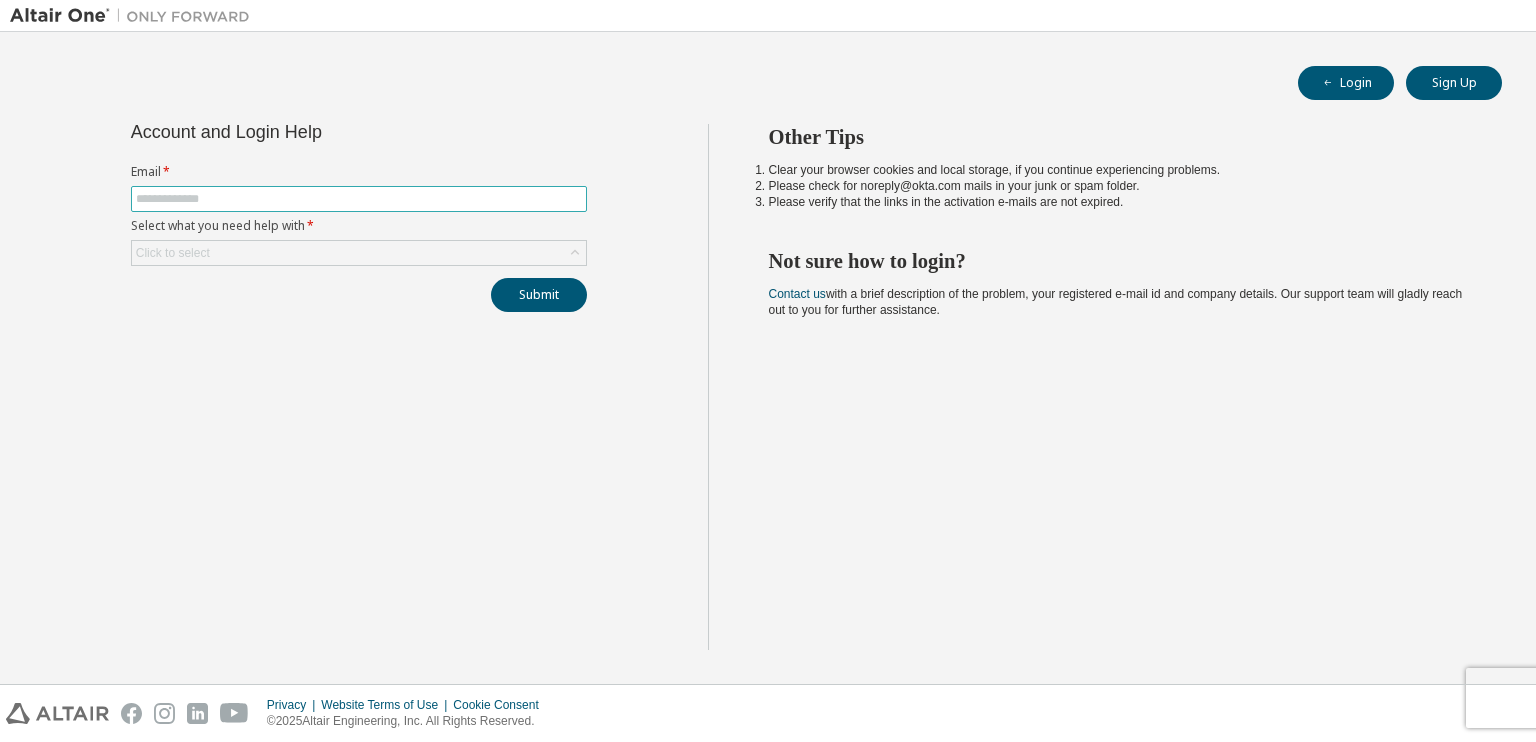 drag, startPoint x: 524, startPoint y: 213, endPoint x: 492, endPoint y: 191, distance: 38.832977 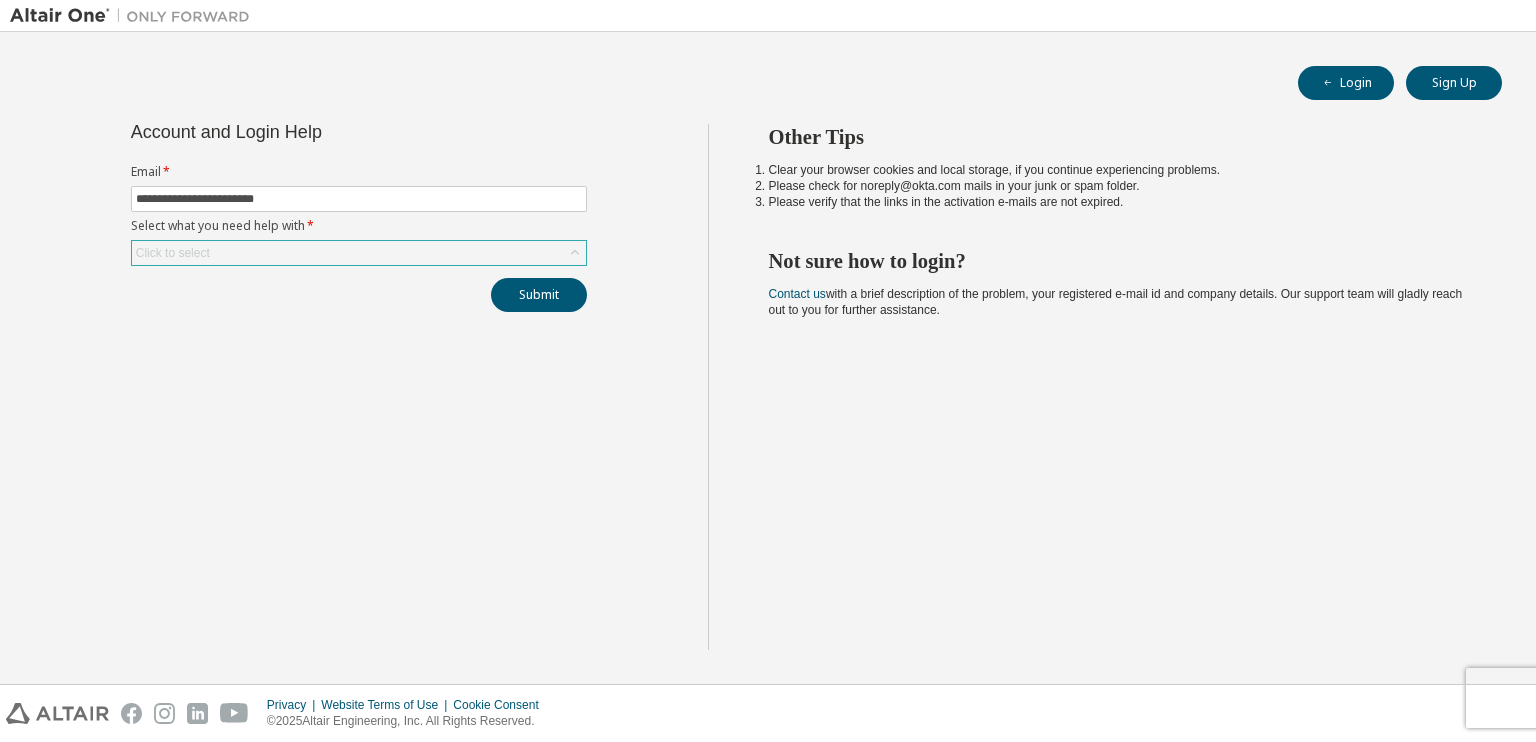 click on "Click to select" at bounding box center [359, 253] 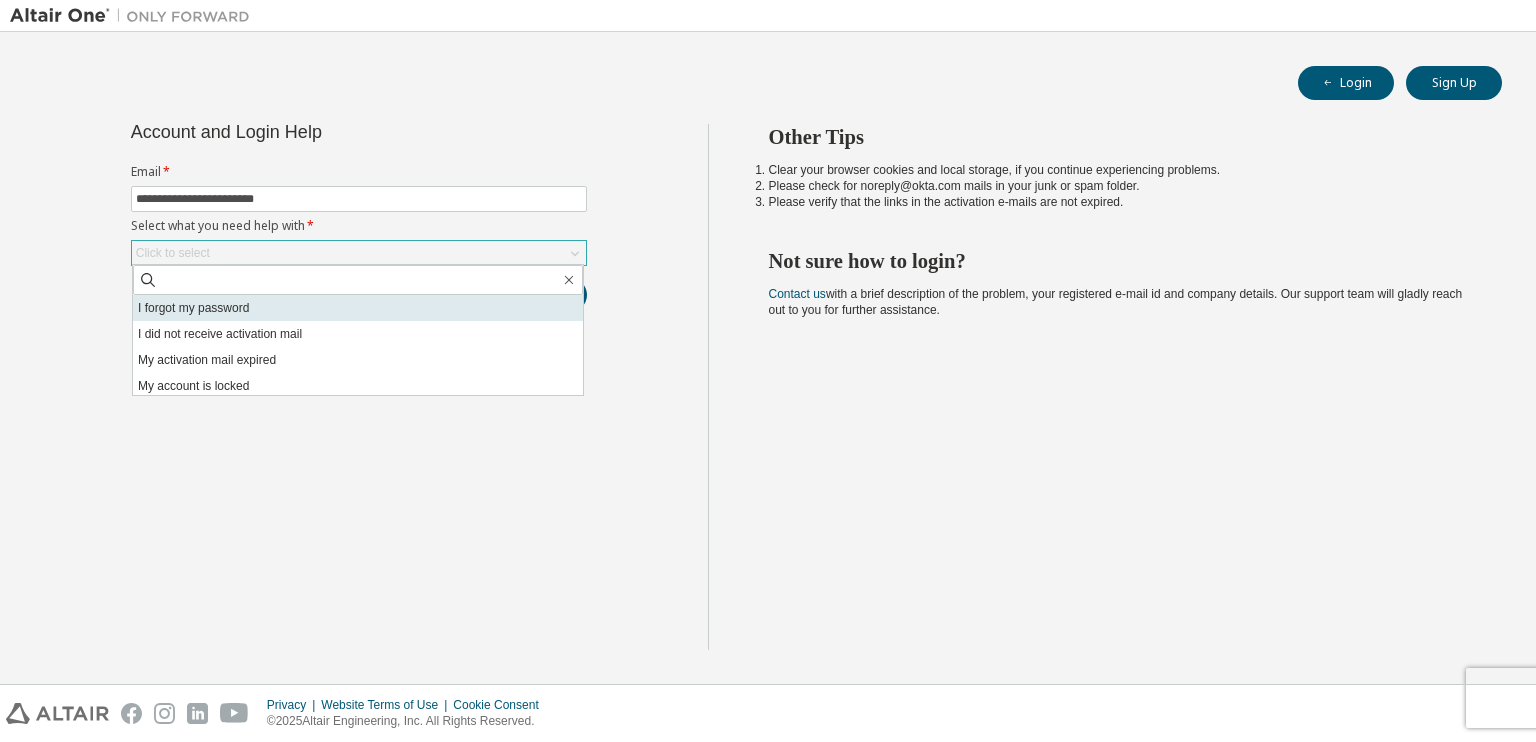 click on "I forgot my password" at bounding box center [358, 308] 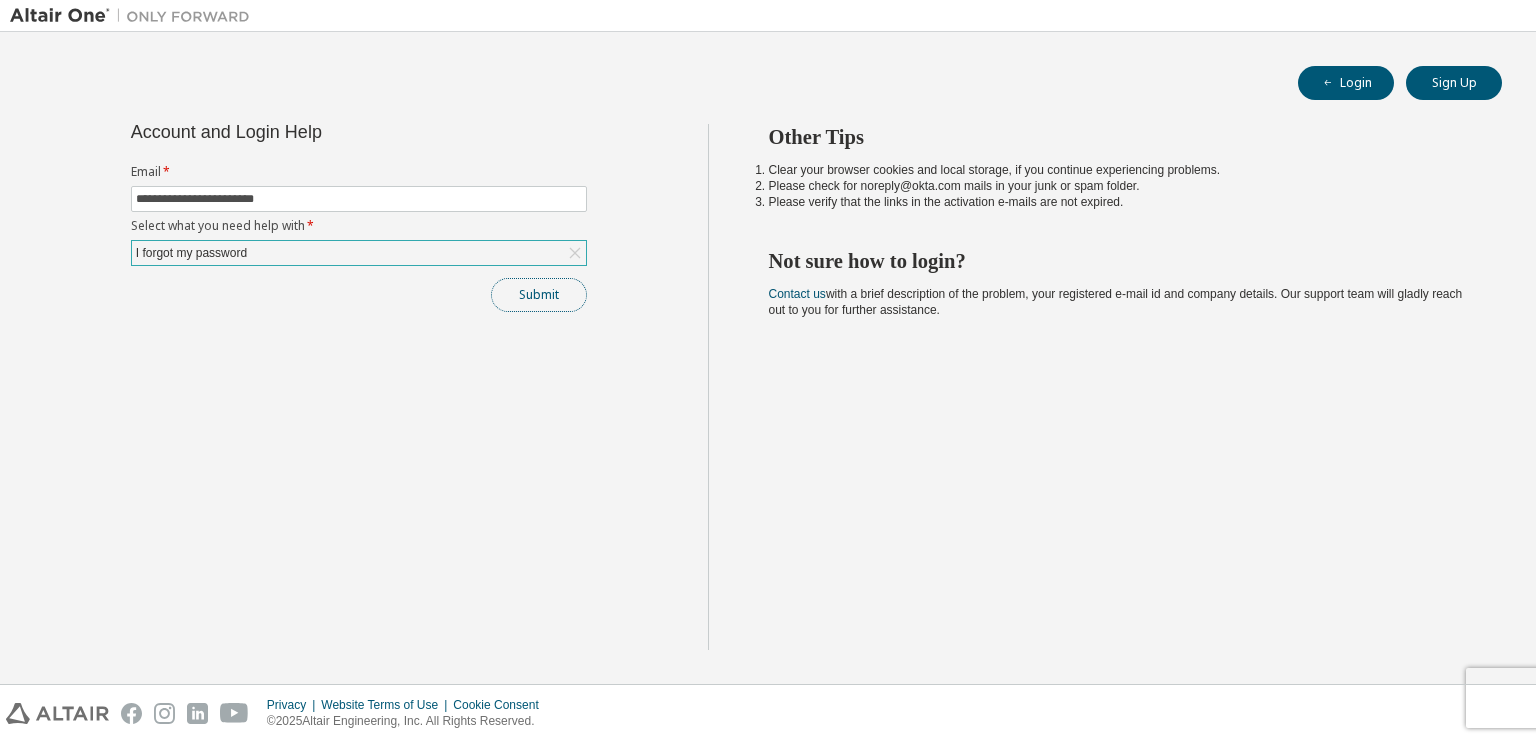 click on "Submit" at bounding box center [539, 295] 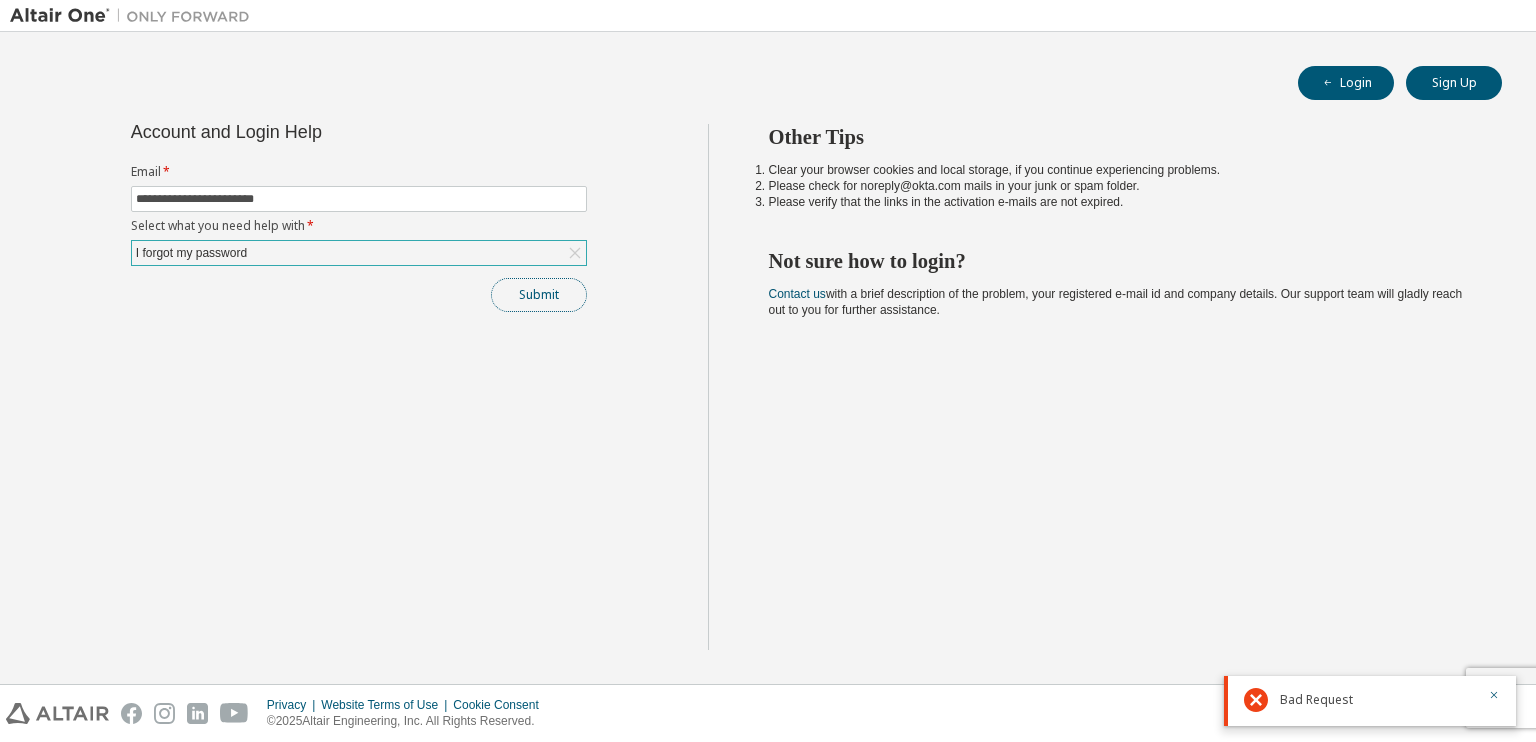 click on "Submit" at bounding box center [539, 295] 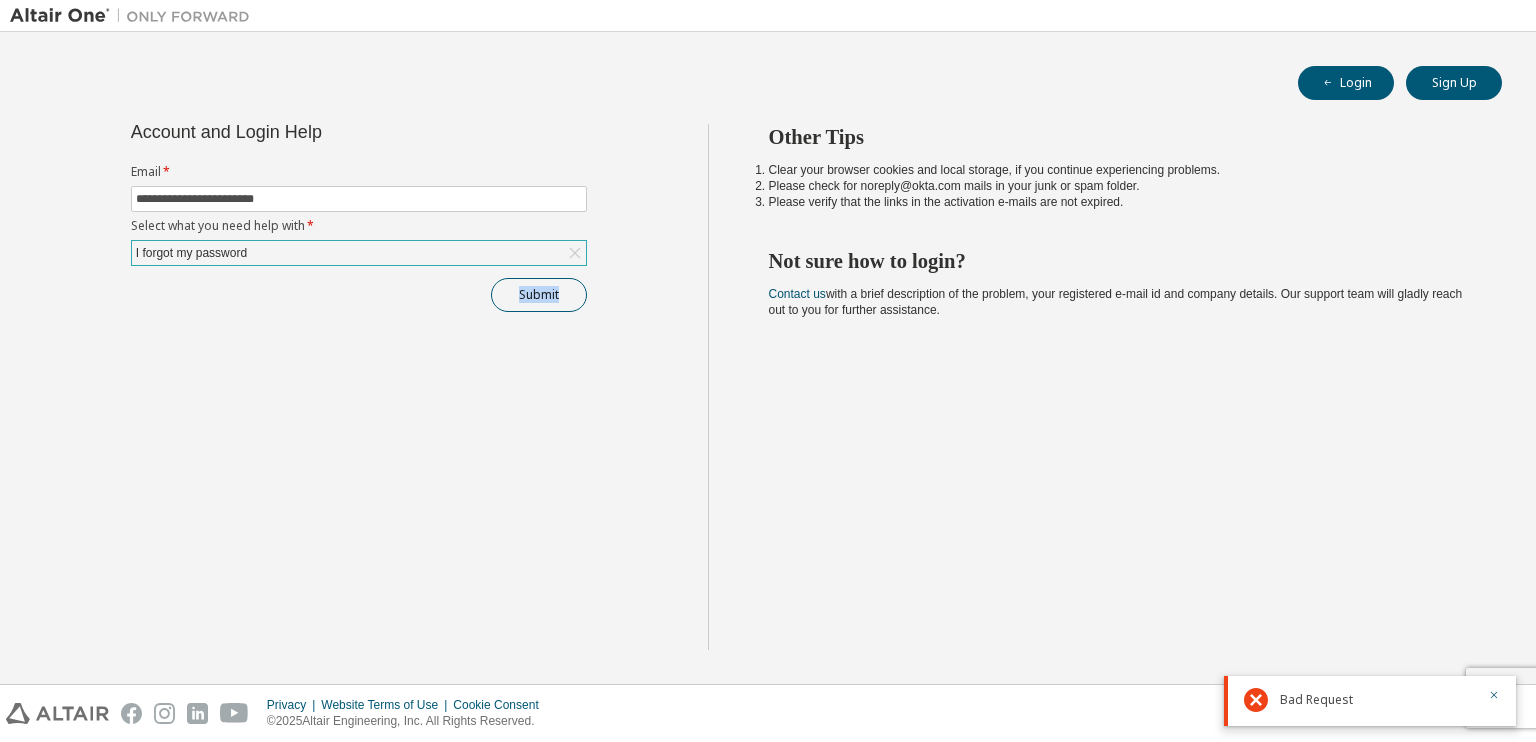 click on "Submit" at bounding box center [359, 295] 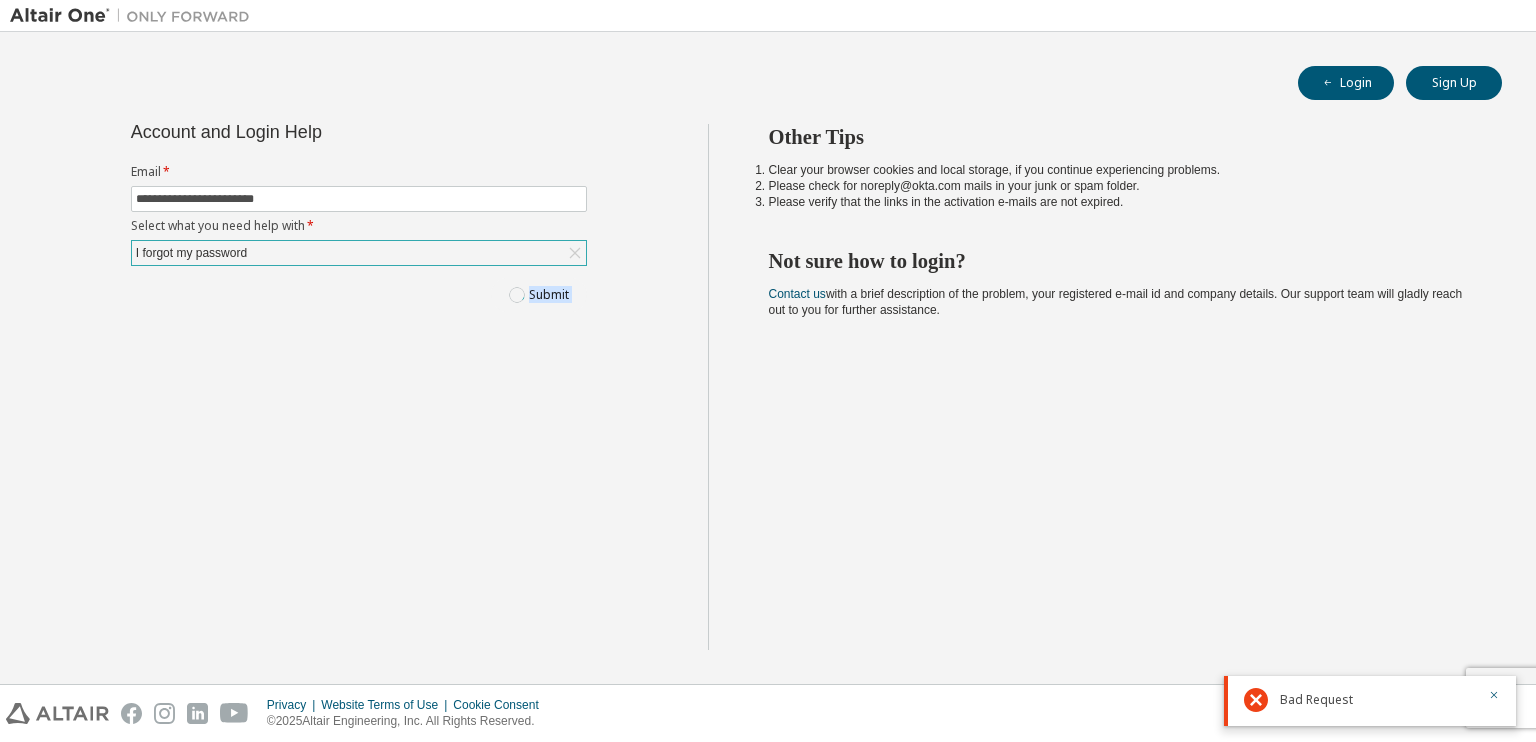 click on "Submit" at bounding box center [359, 295] 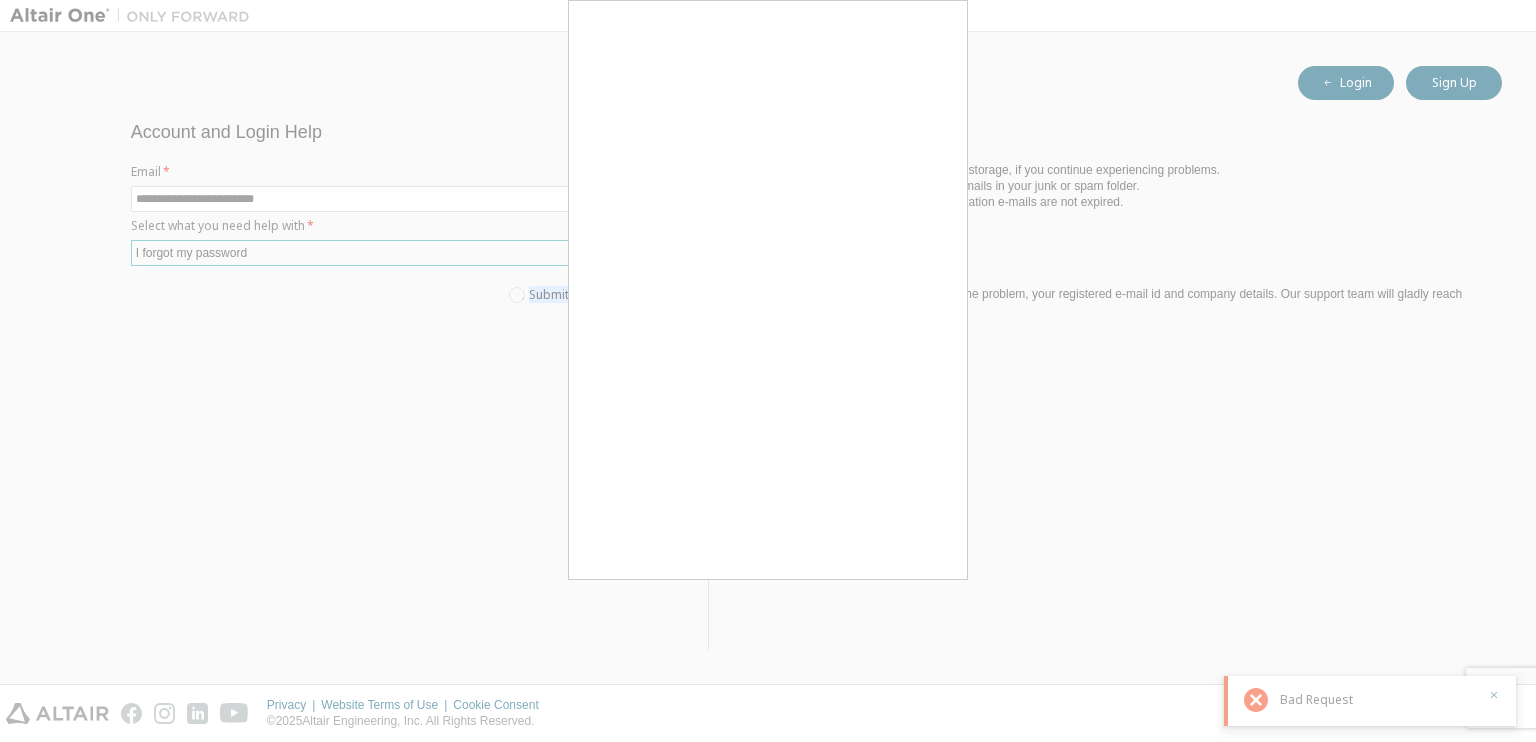 click on "Submit" at bounding box center [359, 295] 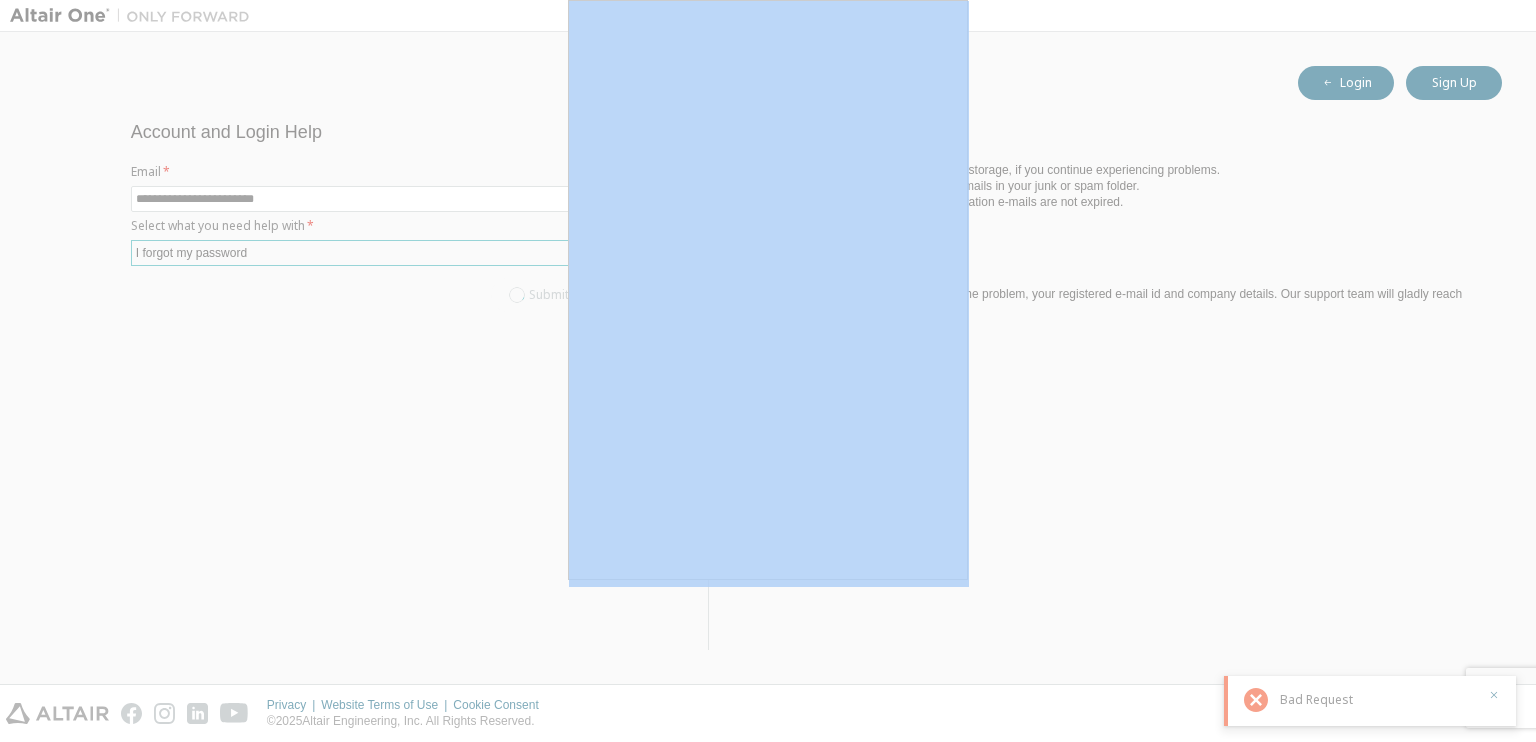 click at bounding box center [768, 371] 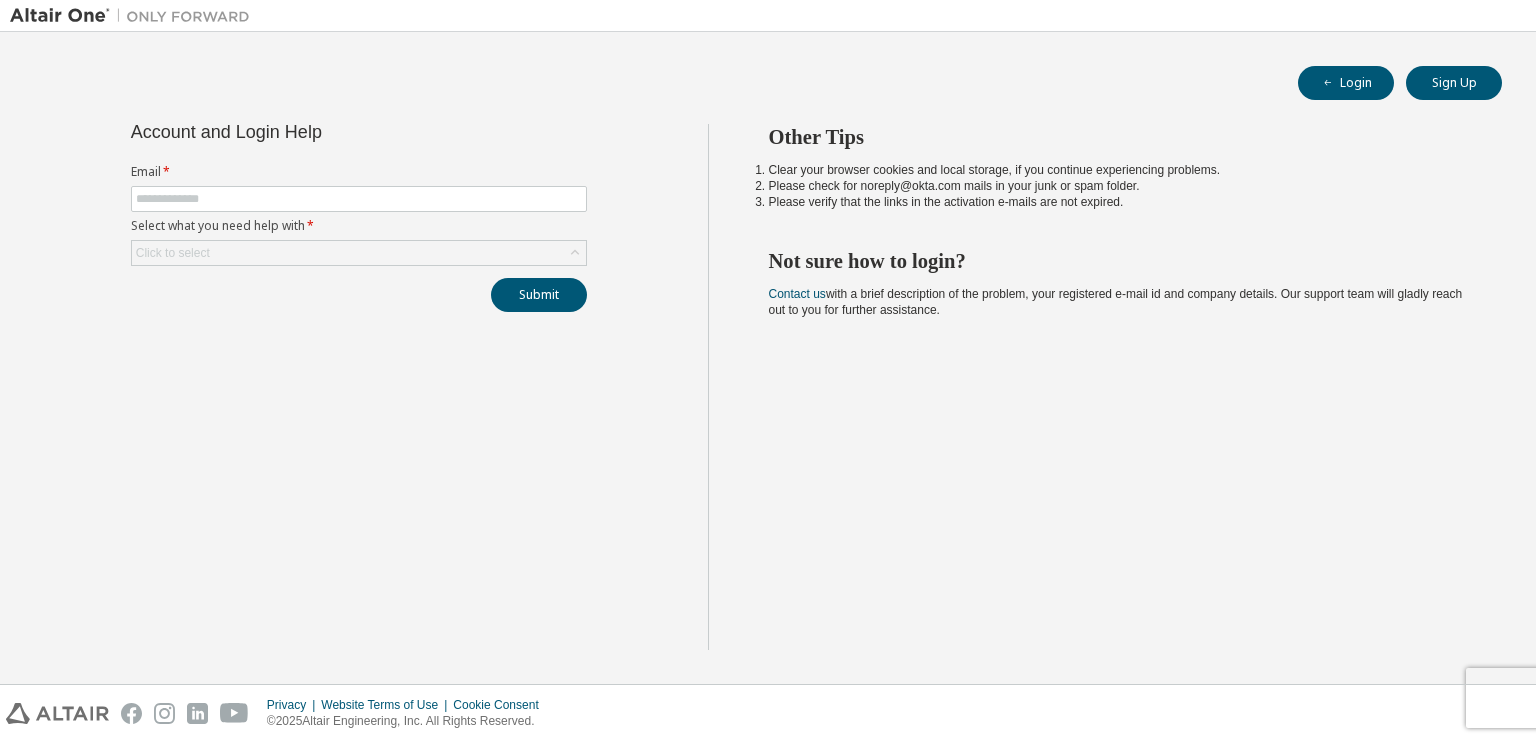 scroll, scrollTop: 0, scrollLeft: 0, axis: both 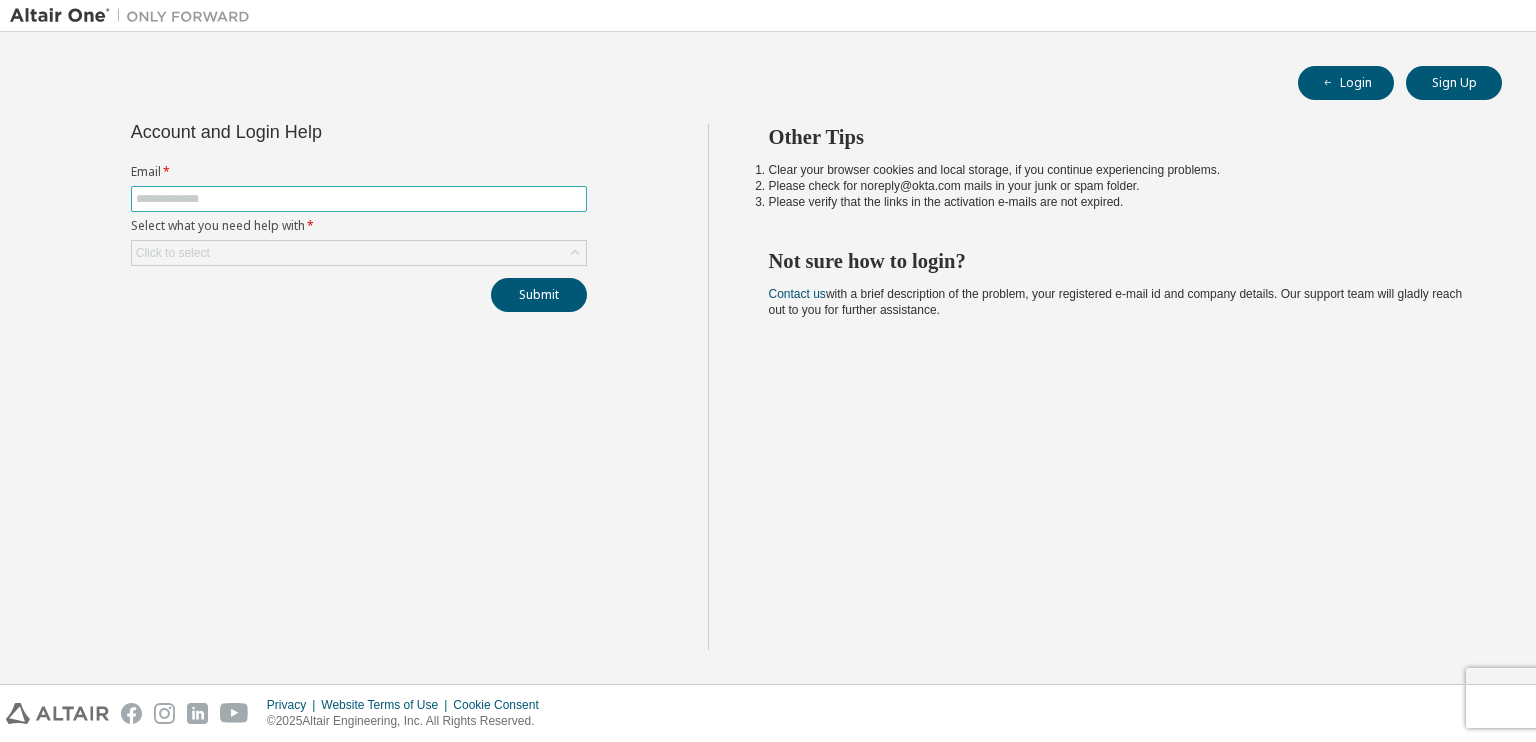 click at bounding box center [359, 199] 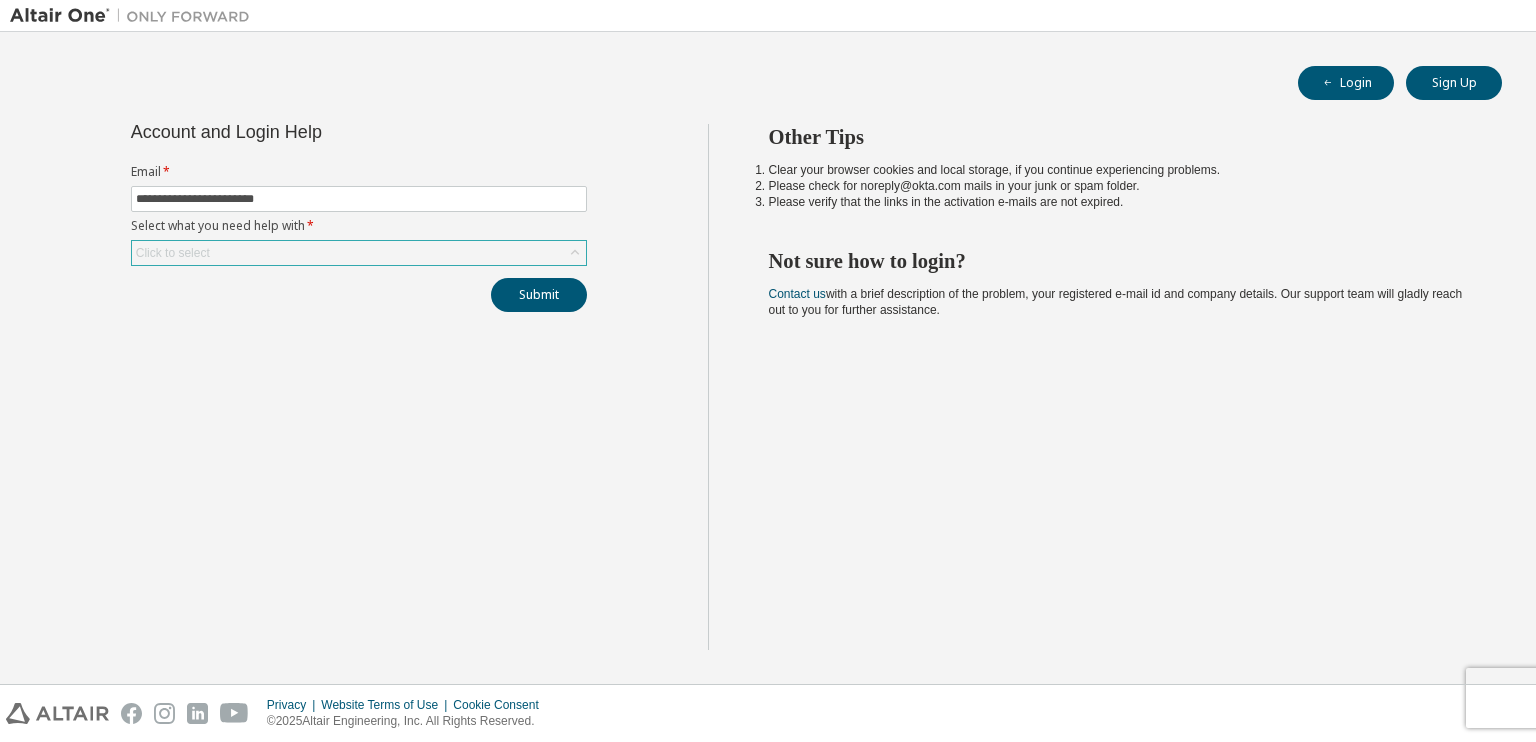 click on "Click to select" at bounding box center [359, 253] 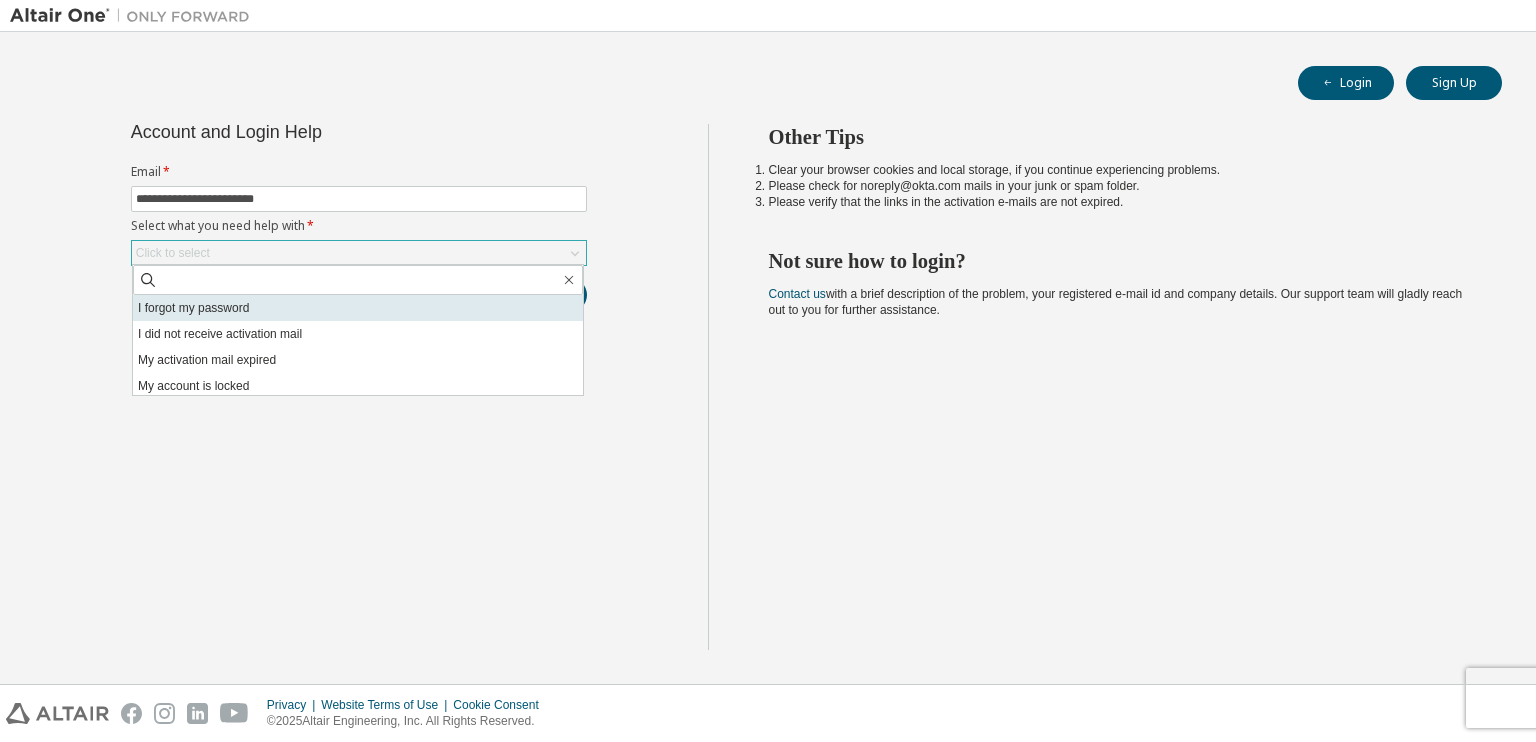 click on "I forgot my password" at bounding box center (358, 308) 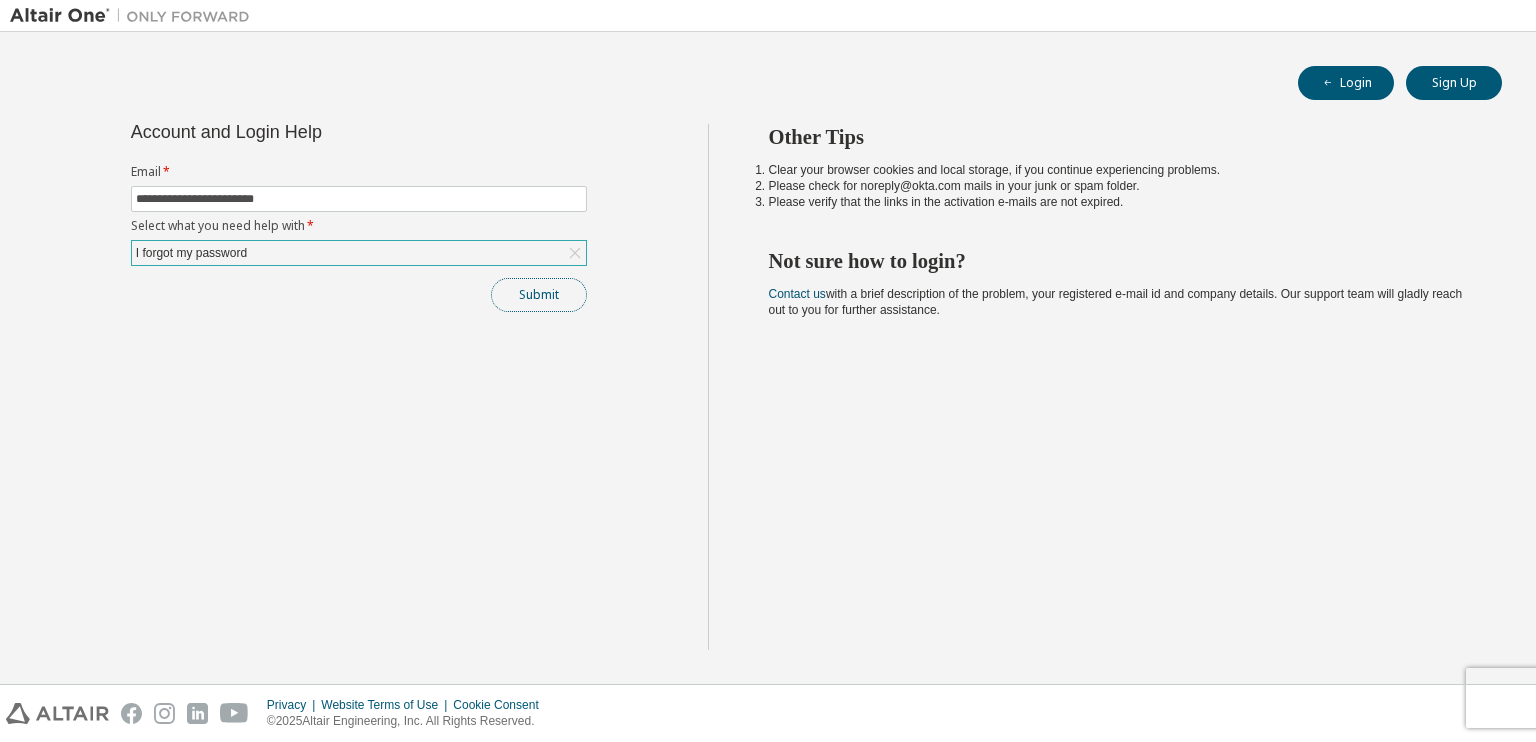 click on "Submit" at bounding box center [539, 295] 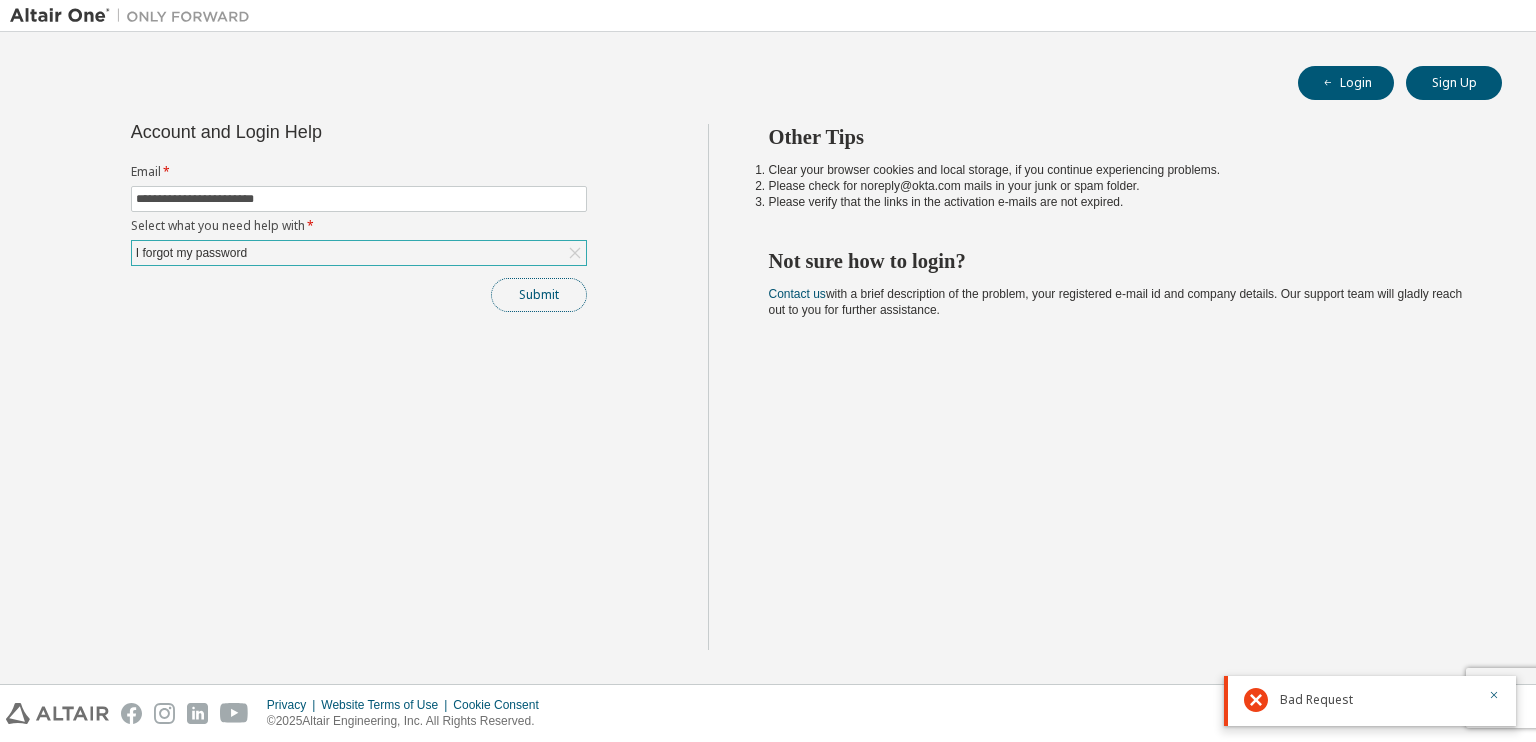 click on "Submit" at bounding box center (539, 295) 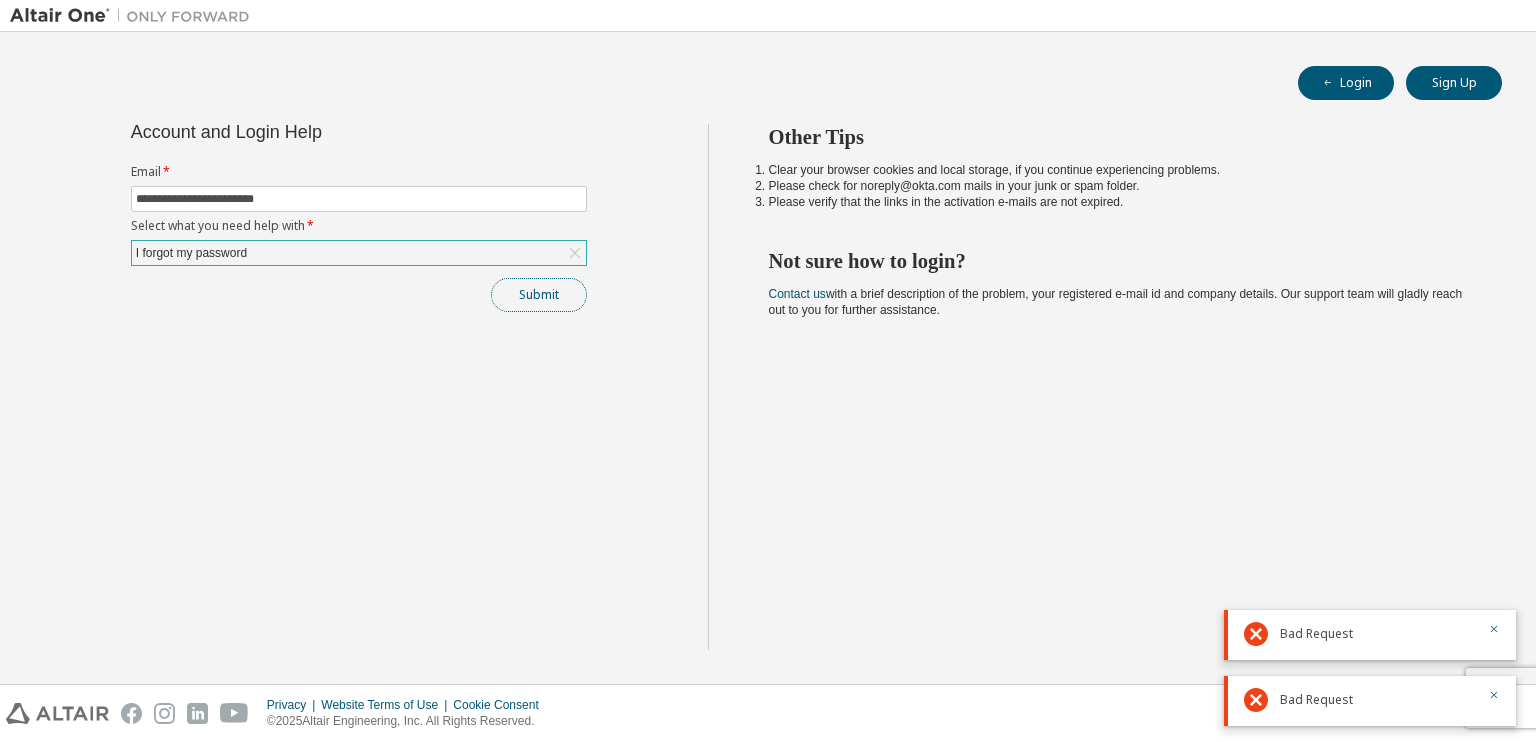 click on "Submit" at bounding box center (539, 295) 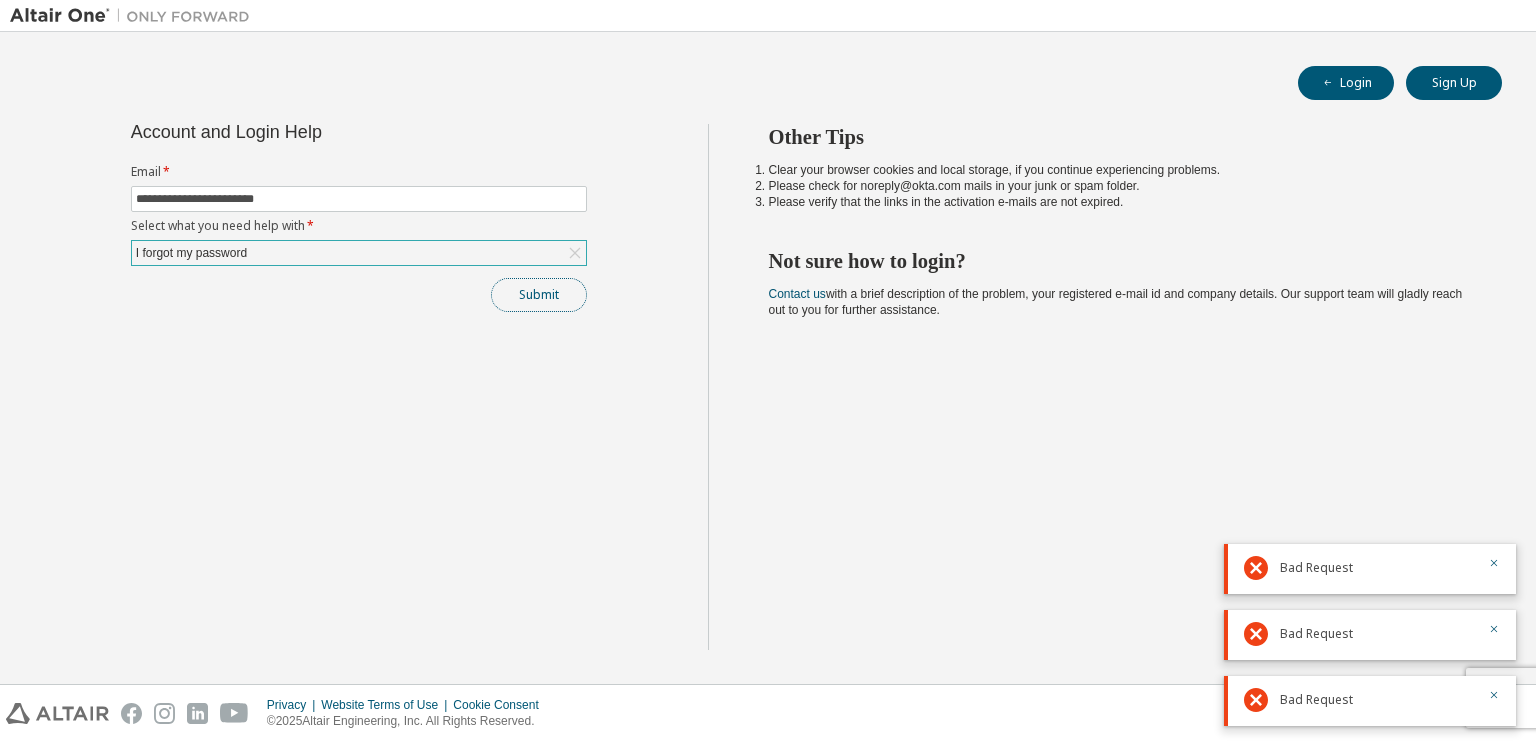 click on "Submit" at bounding box center [539, 295] 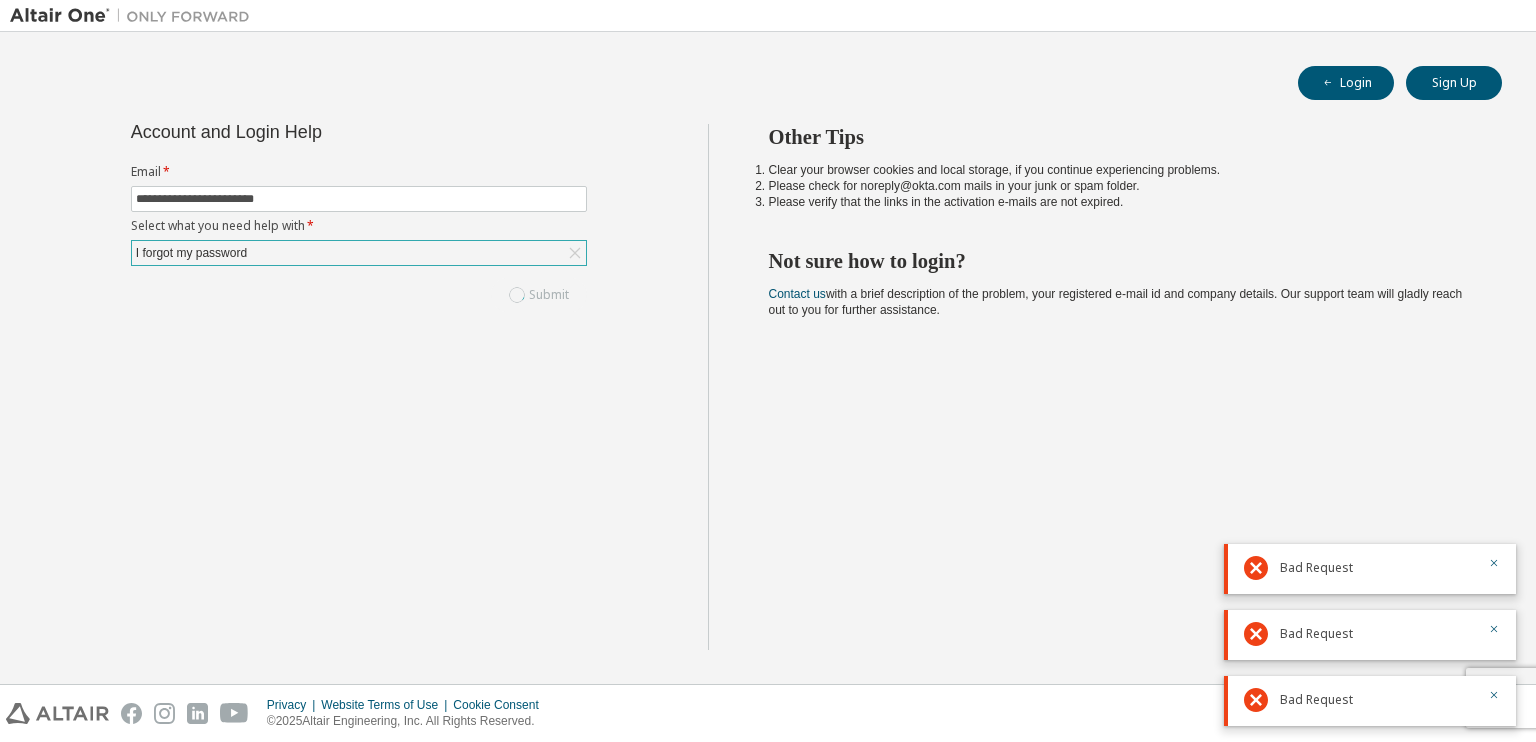 click on "Submit" at bounding box center [359, 295] 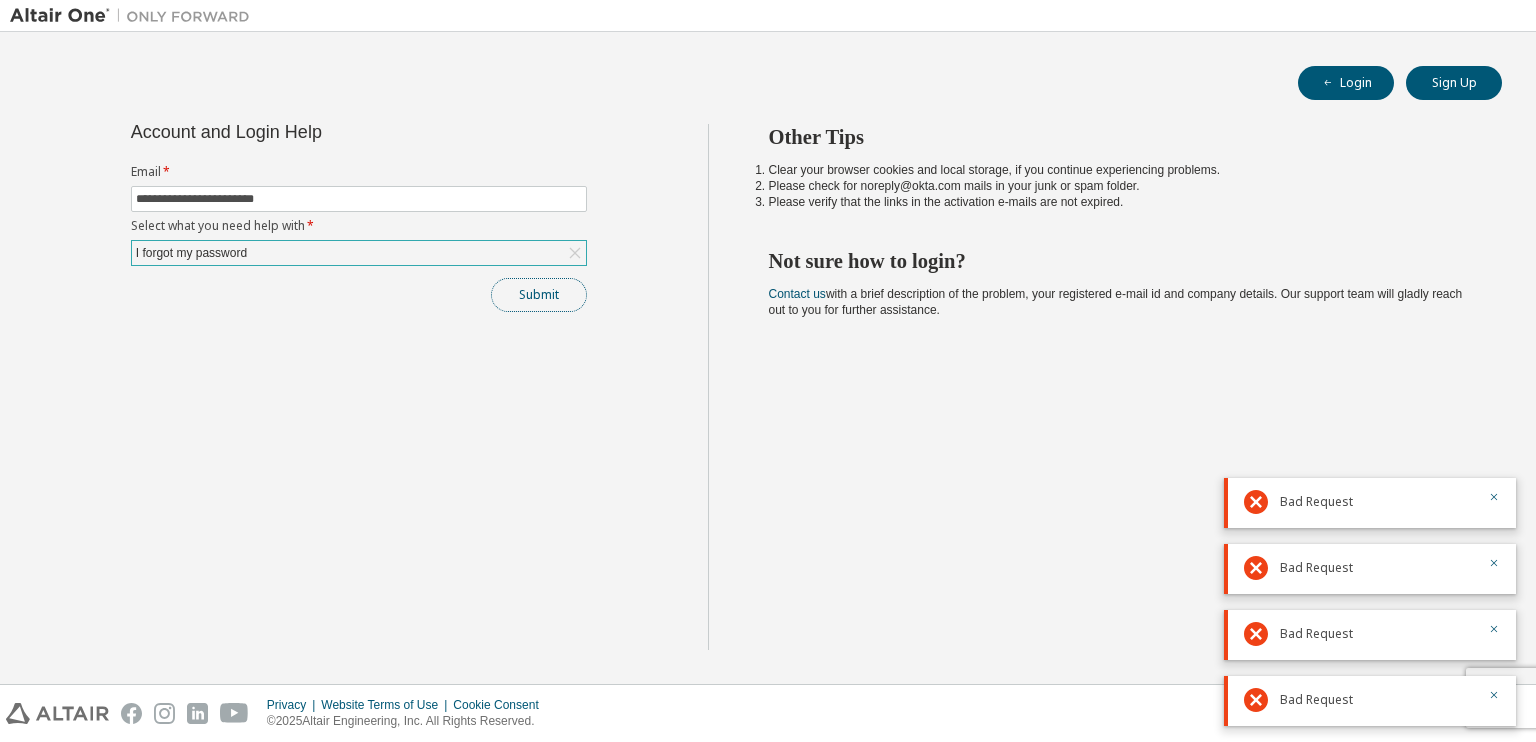 click on "Submit" at bounding box center [539, 295] 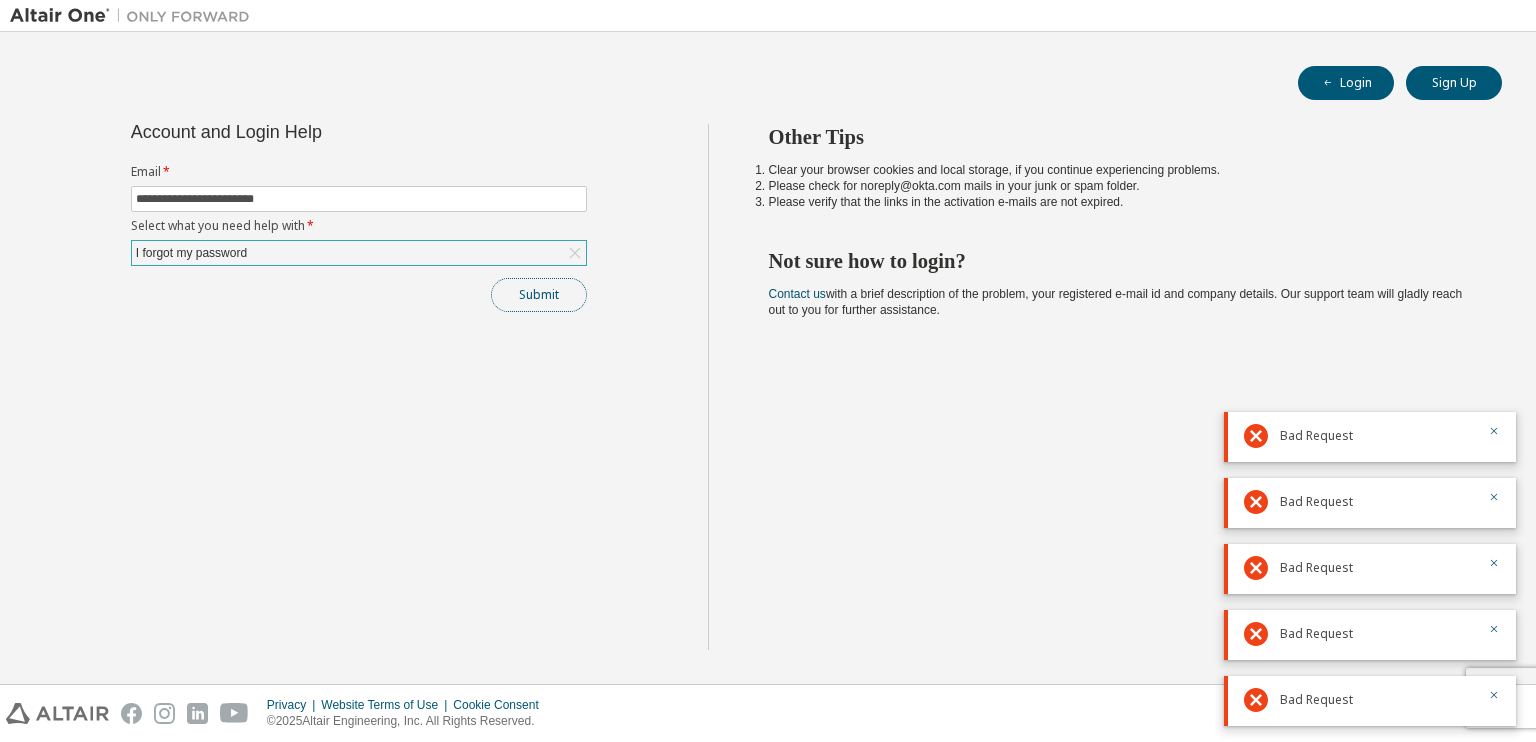 click on "Submit" at bounding box center (539, 295) 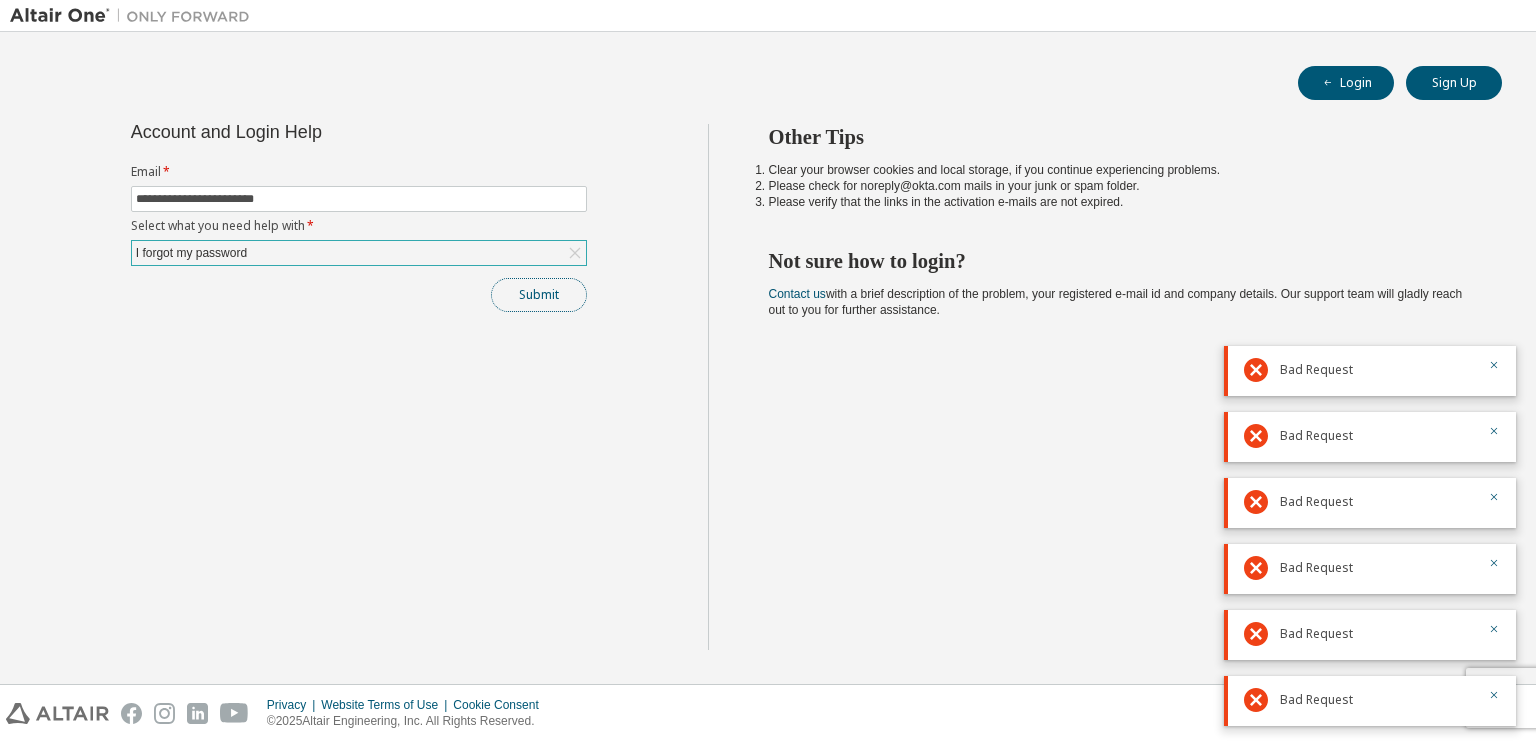 click on "Submit" at bounding box center [539, 295] 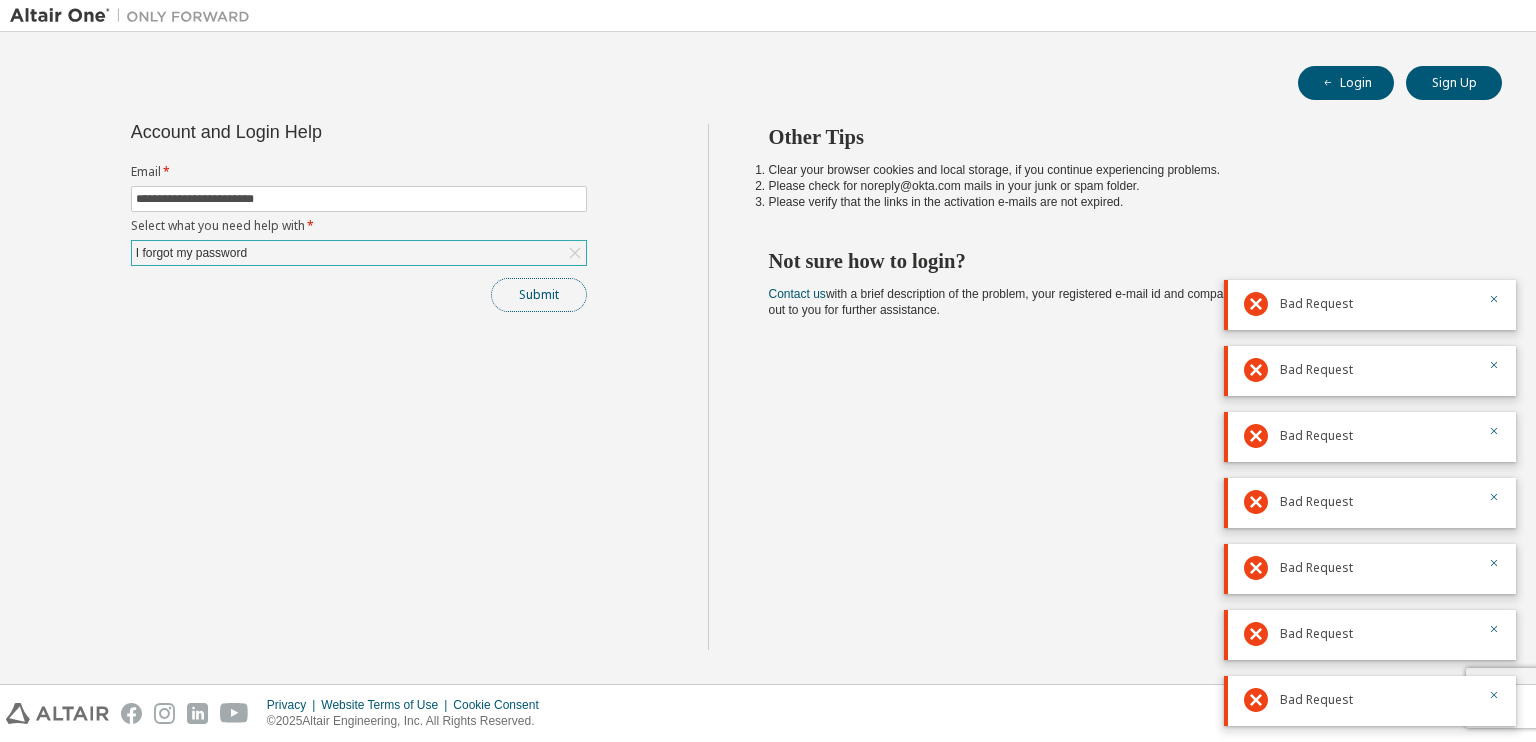 click on "Submit" at bounding box center (539, 295) 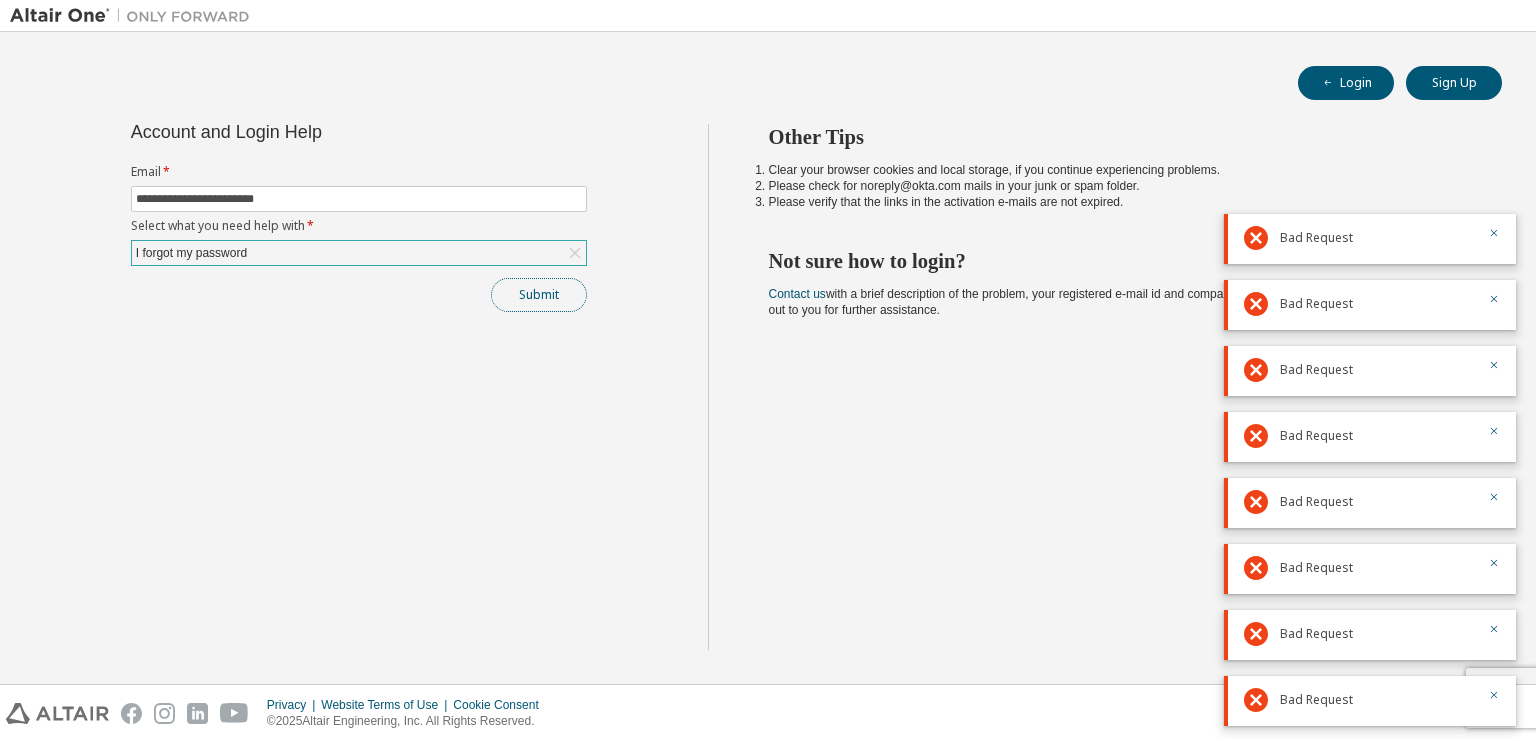 click on "Submit" at bounding box center [539, 295] 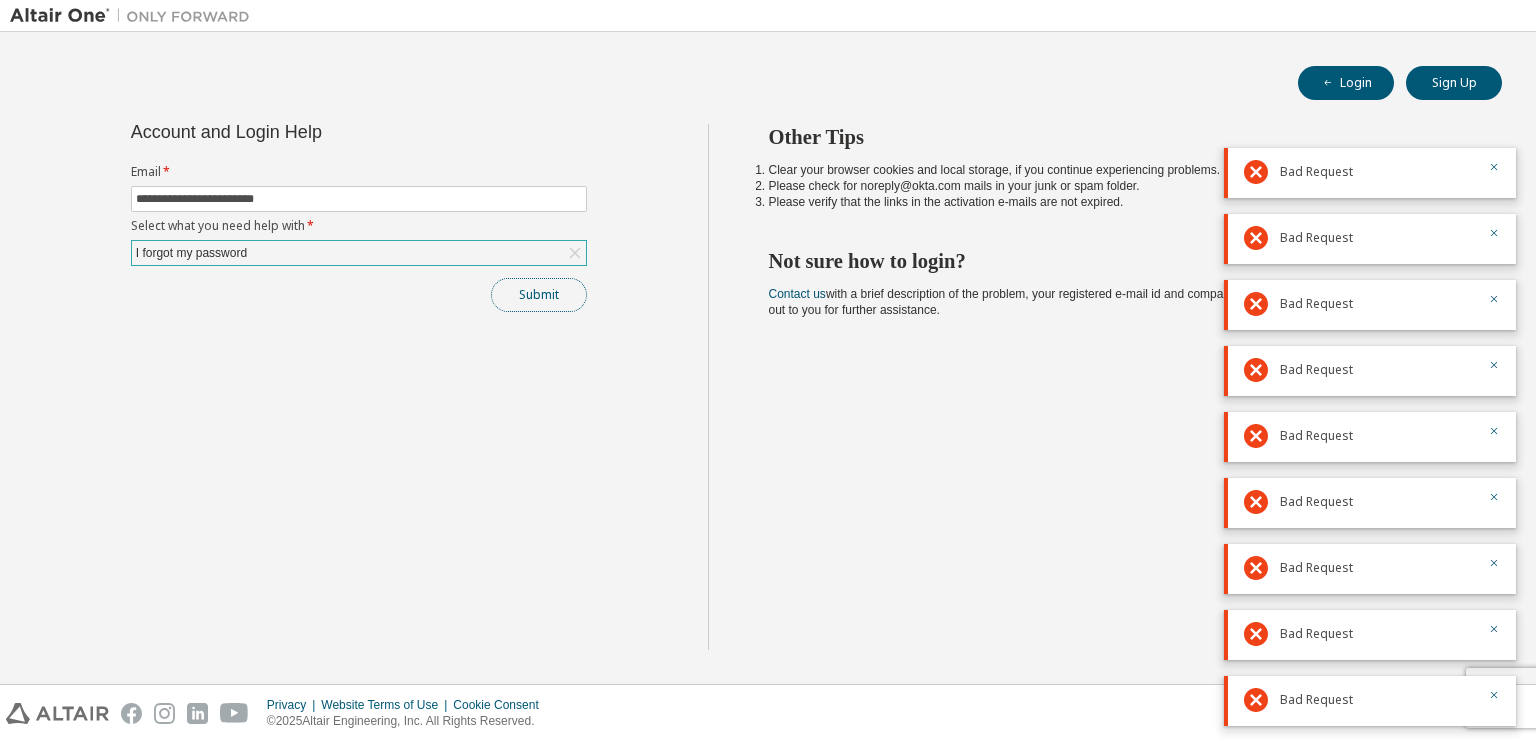 click on "Submit" at bounding box center [539, 295] 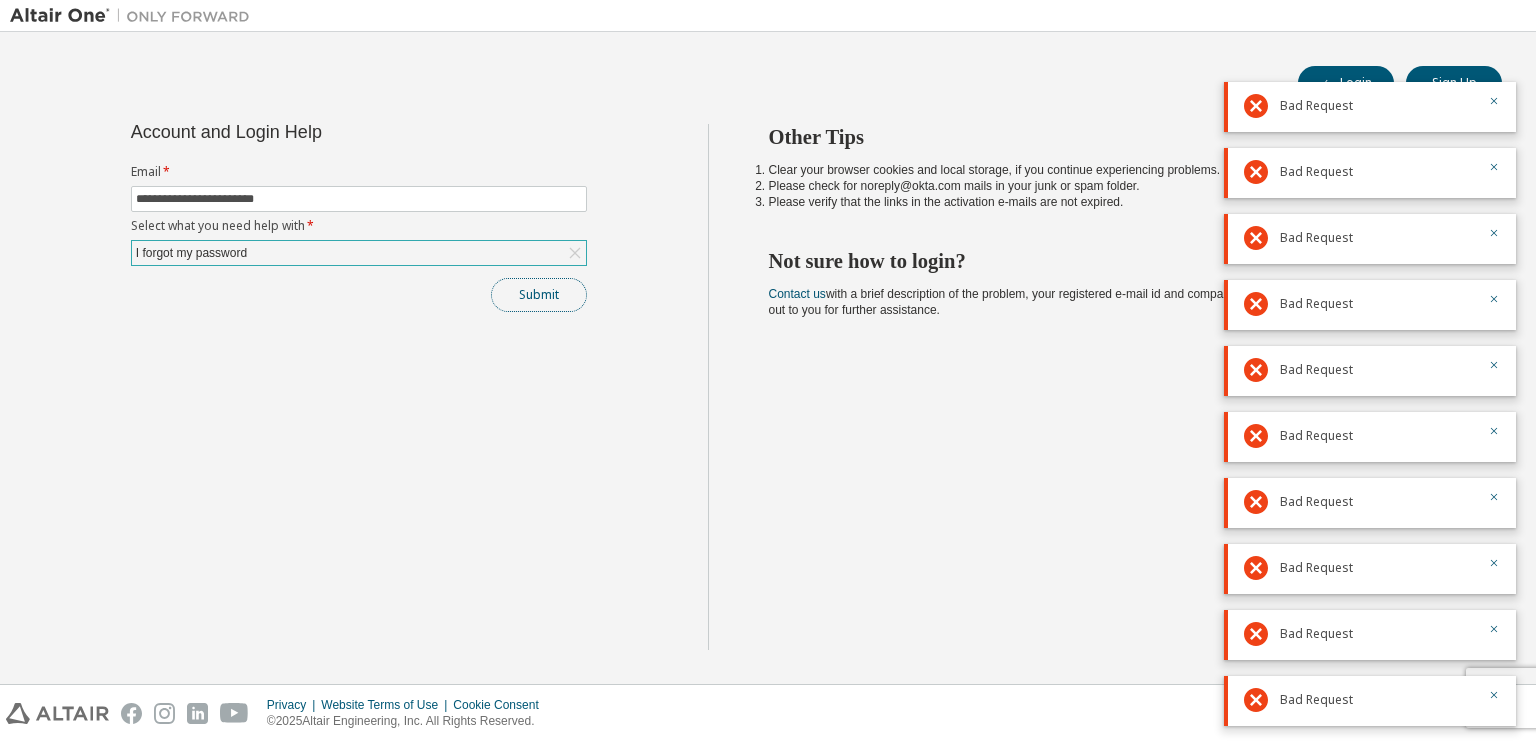 click on "Submit" at bounding box center [539, 295] 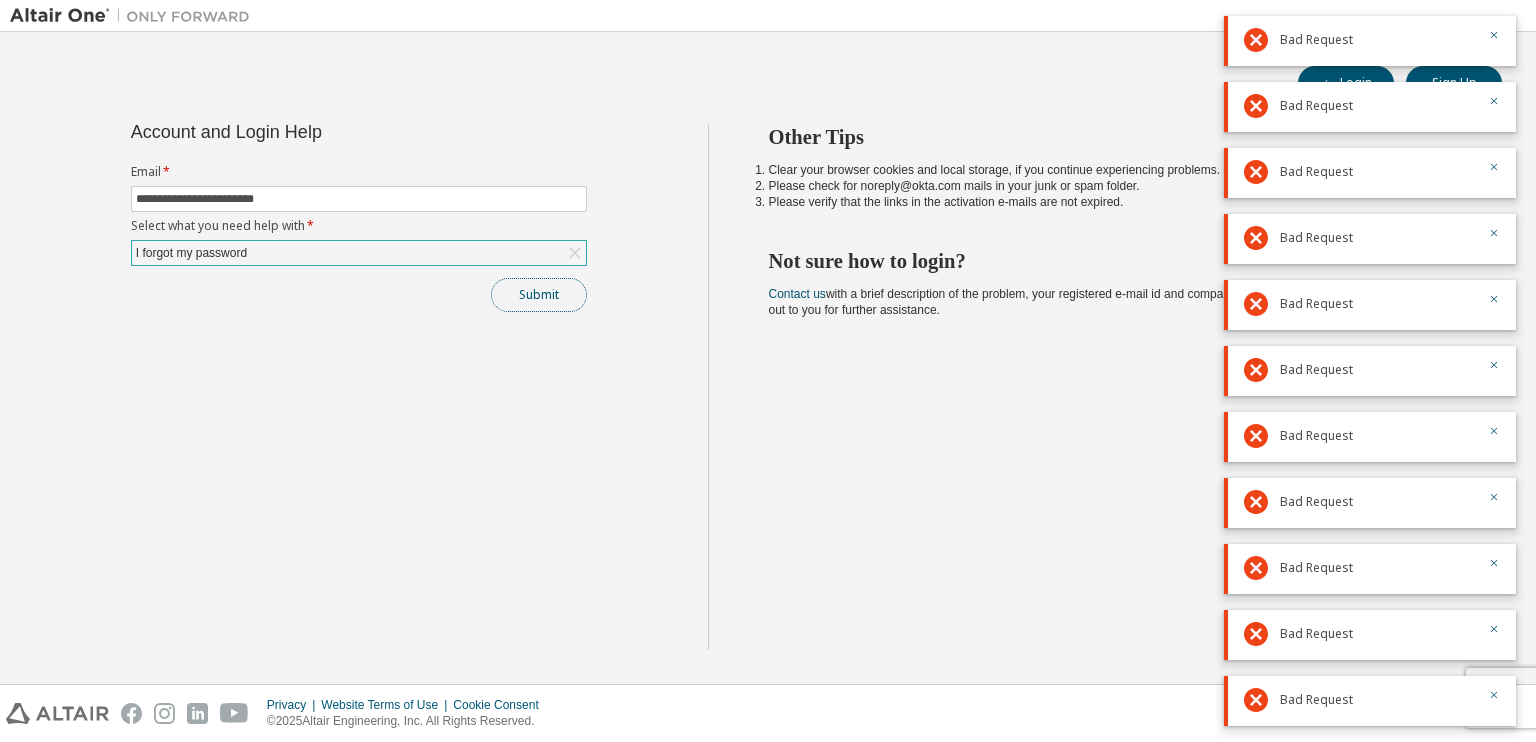 click on "Submit" at bounding box center (539, 295) 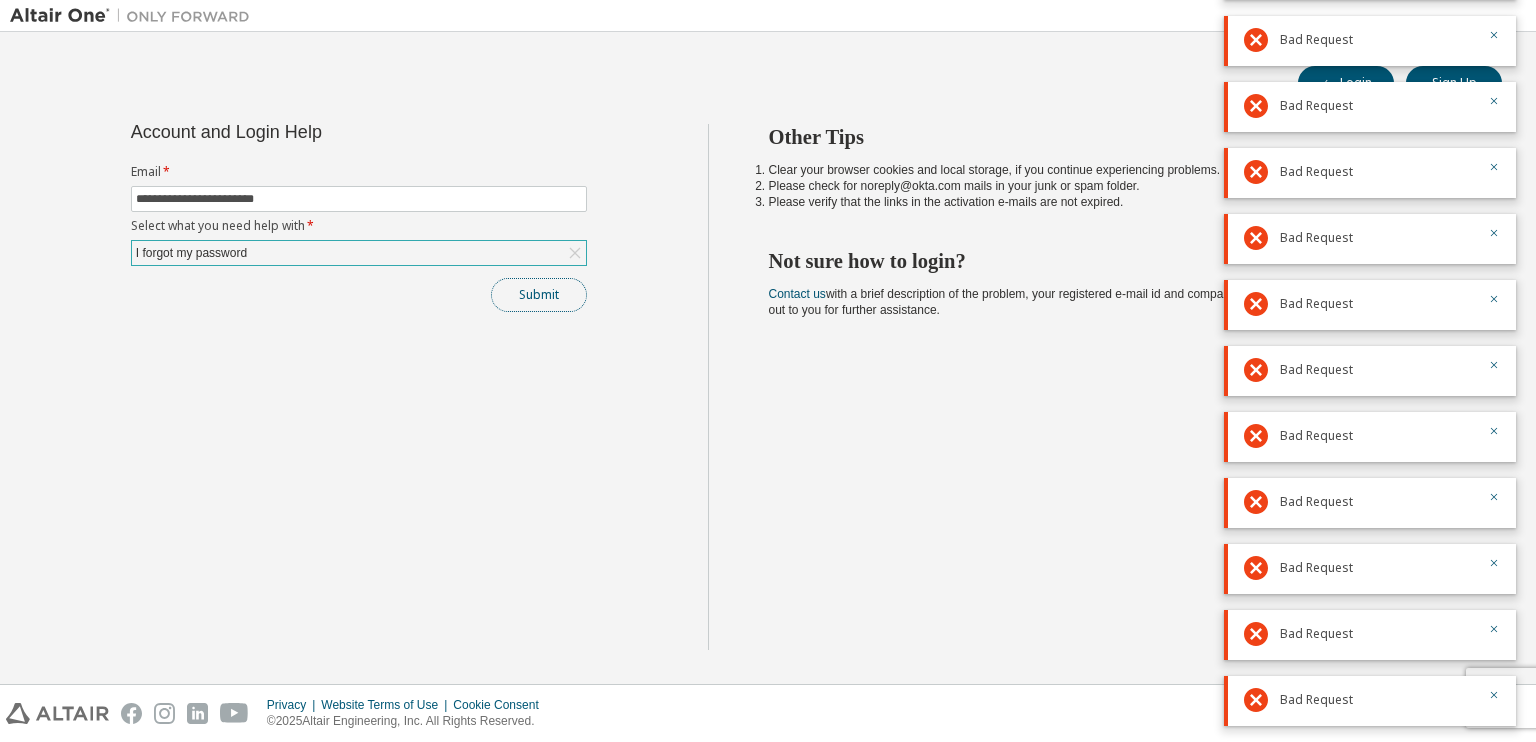 click on "Submit" at bounding box center [539, 295] 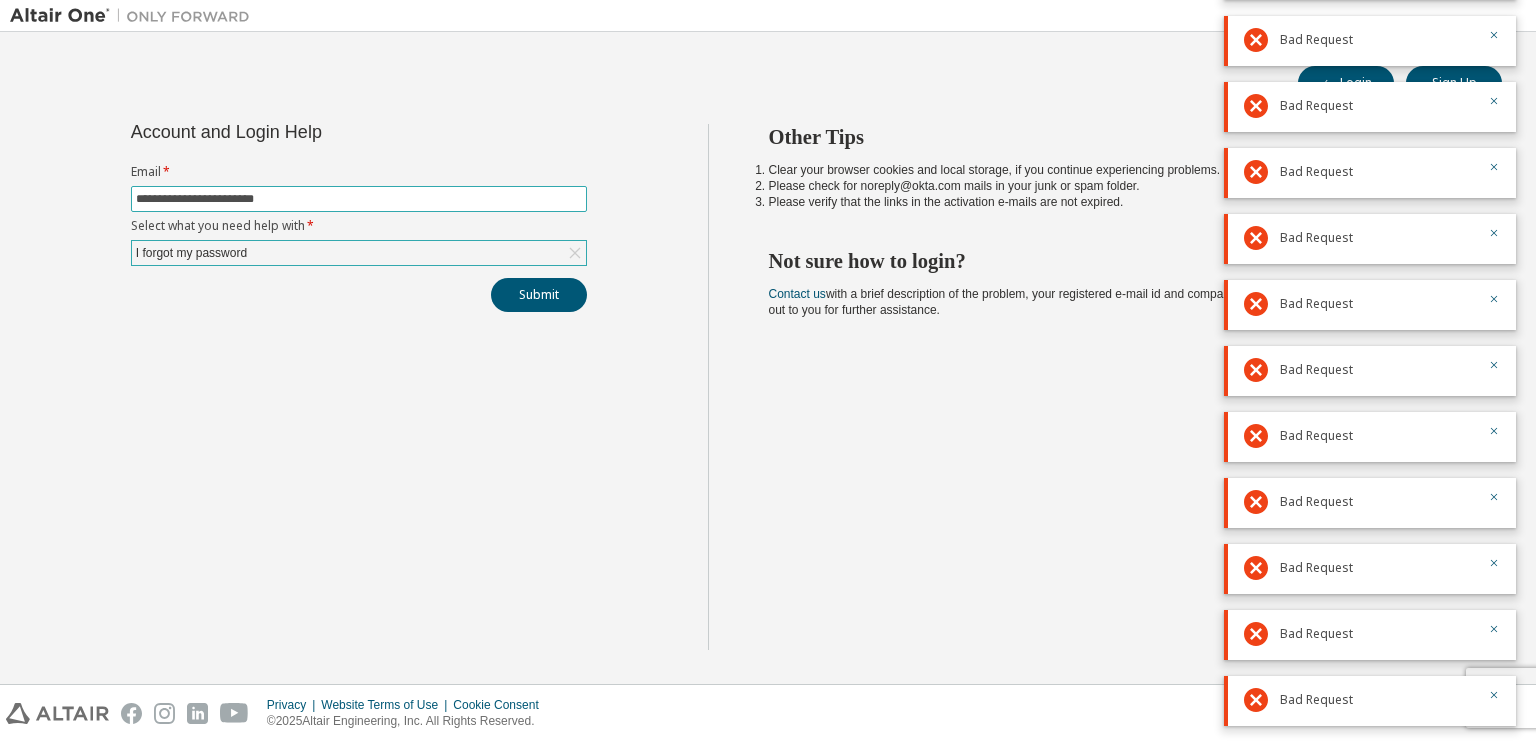 click on "**********" at bounding box center [359, 199] 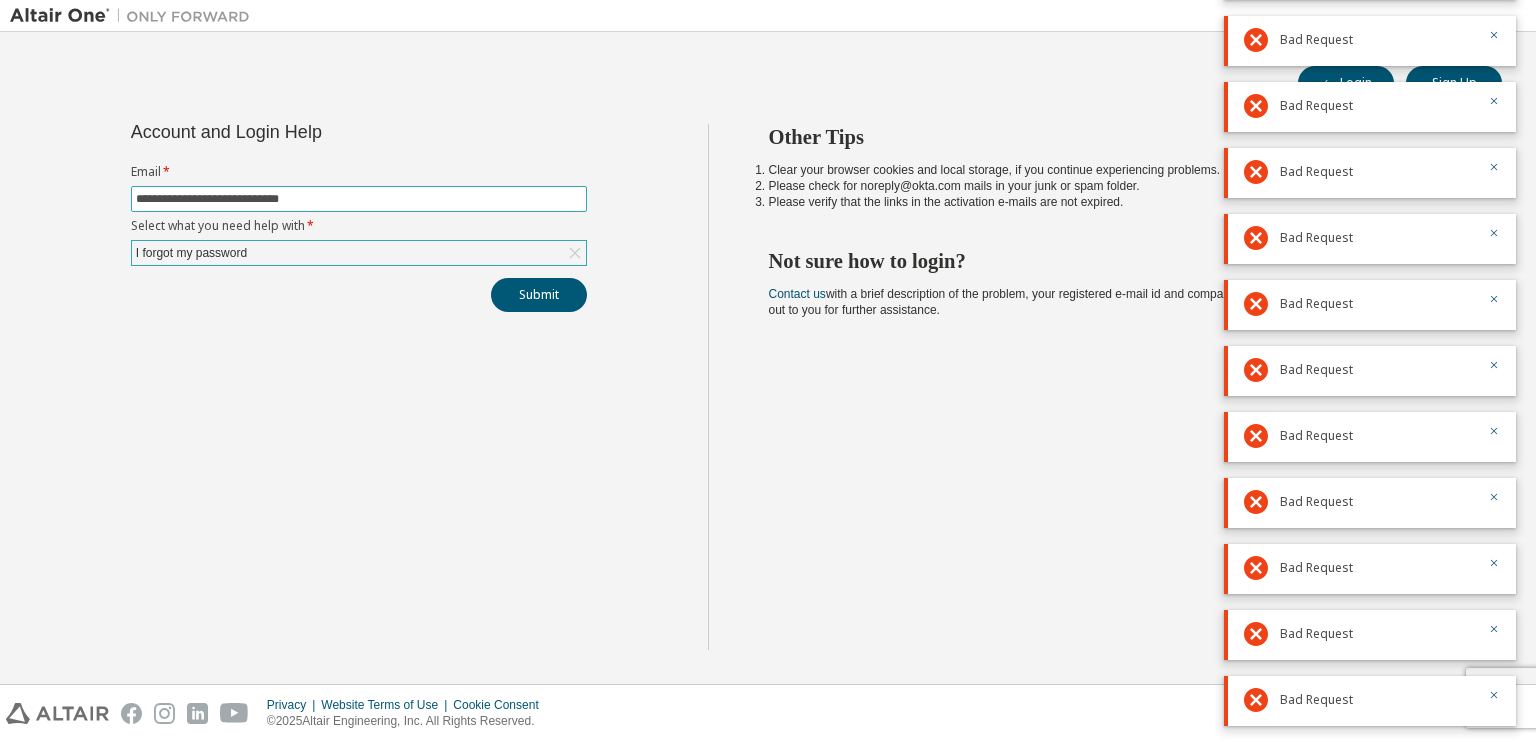 type on "**********" 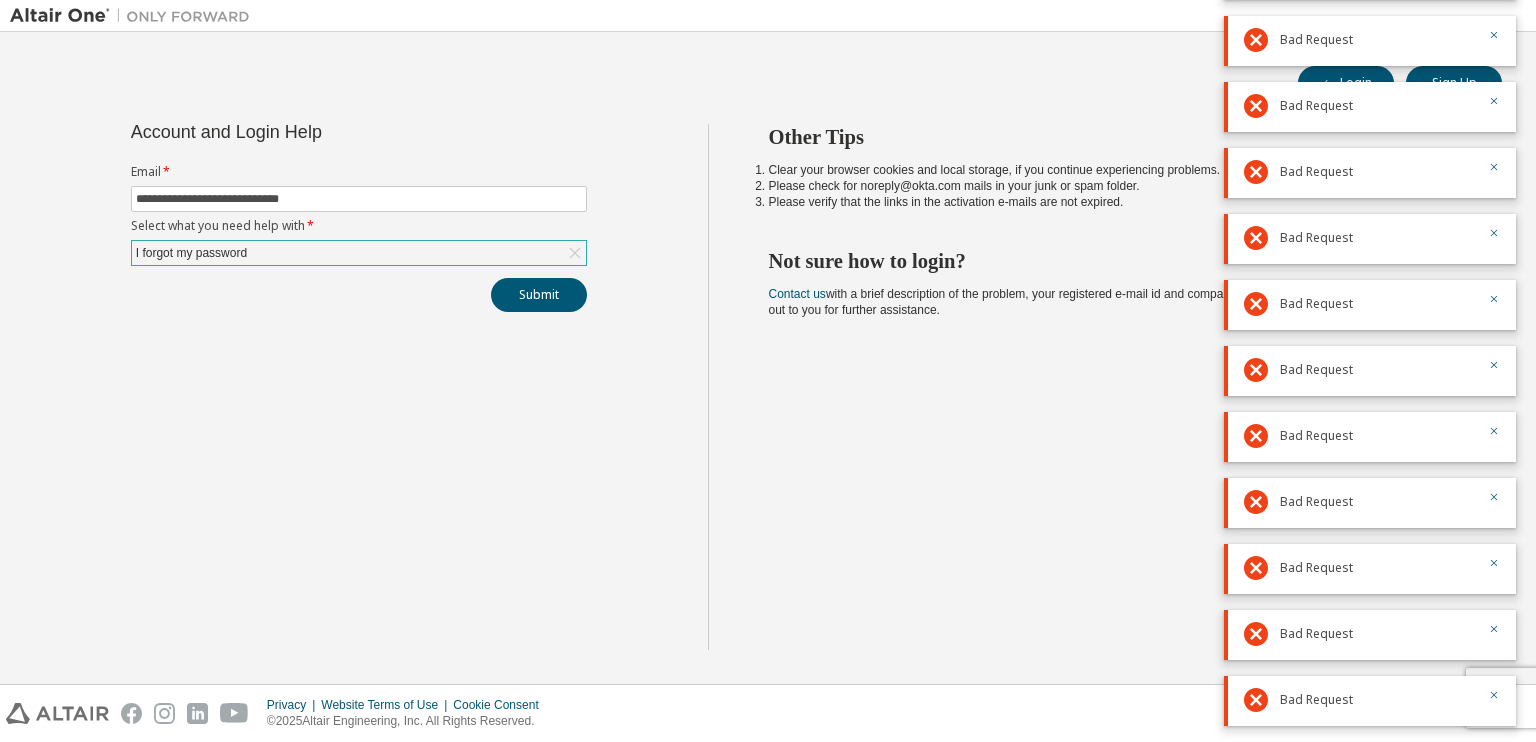 click on "I forgot my password" at bounding box center (191, 253) 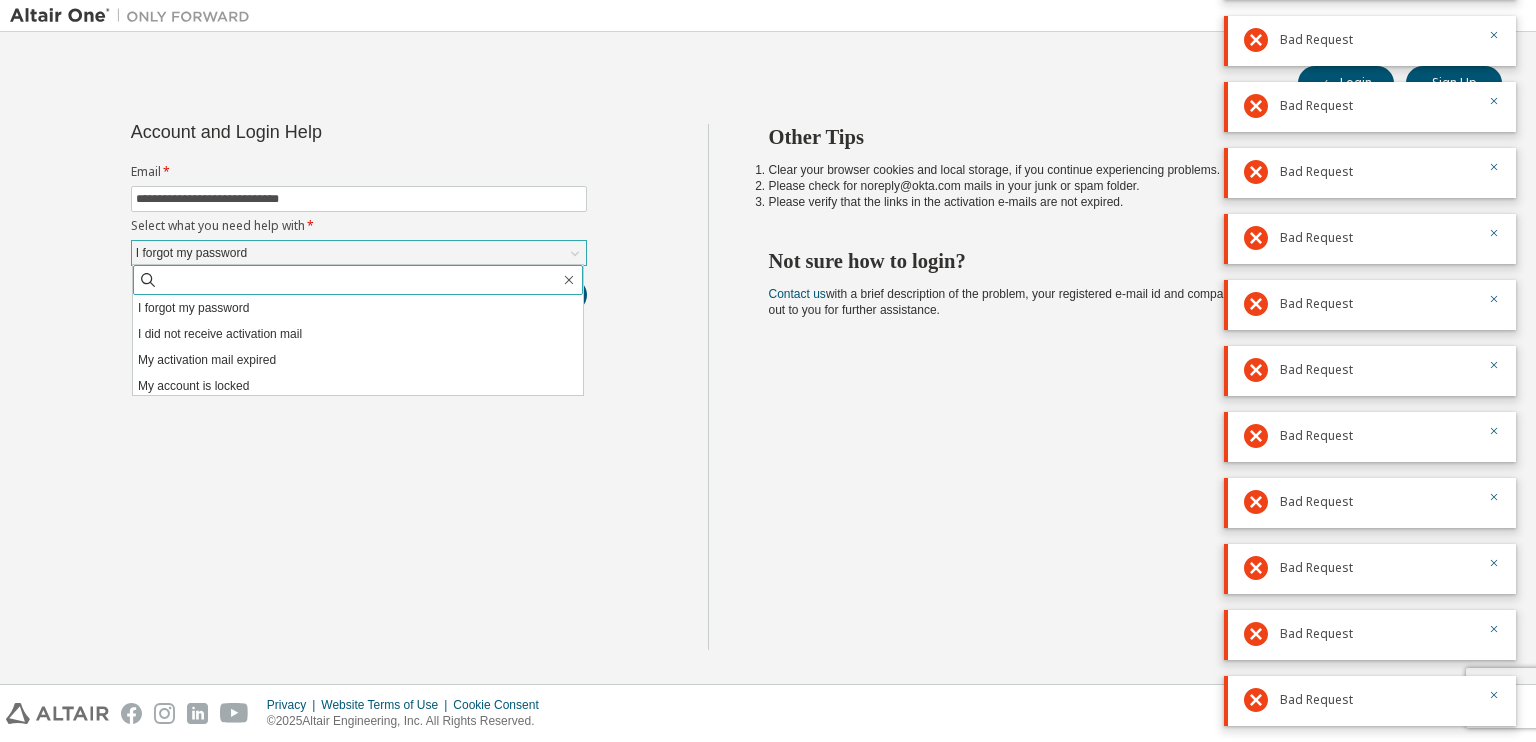 drag, startPoint x: 272, startPoint y: 306, endPoint x: 300, endPoint y: 286, distance: 34.4093 